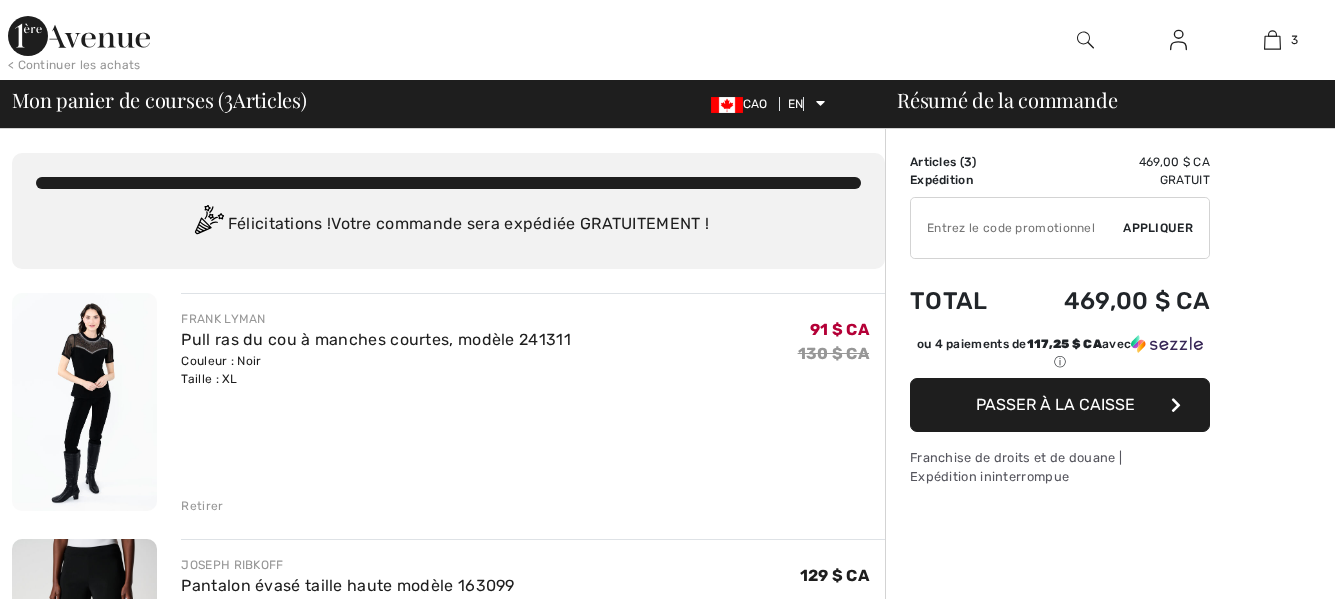 scroll, scrollTop: 0, scrollLeft: 0, axis: both 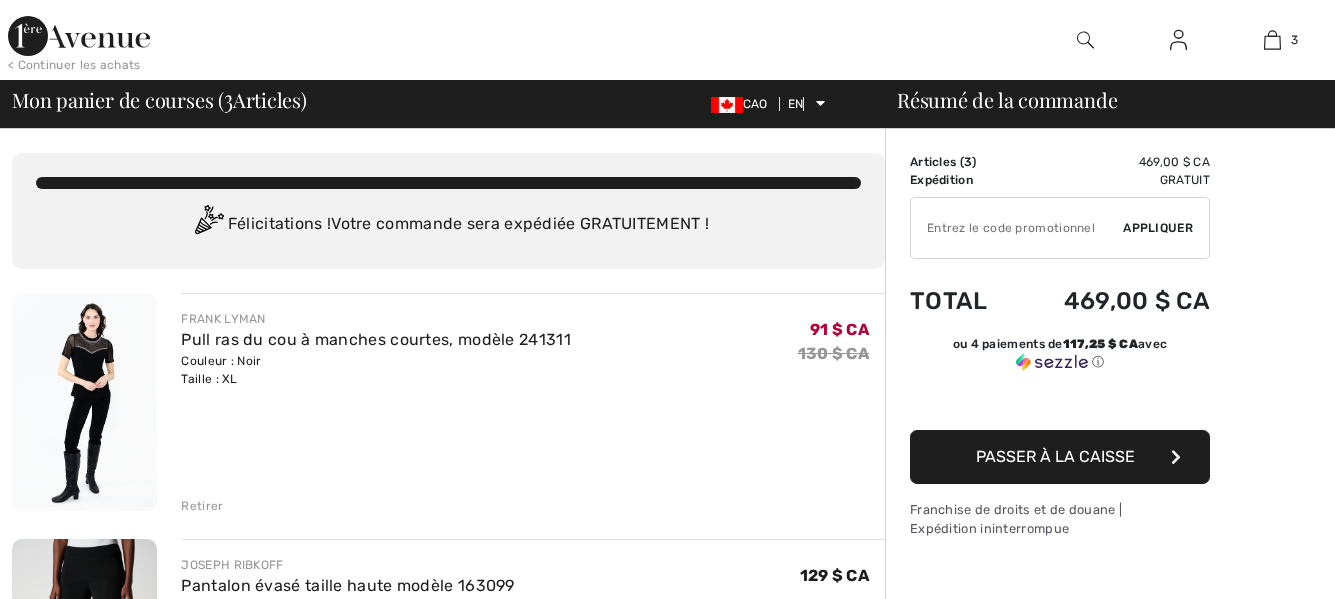 checkbox on "true" 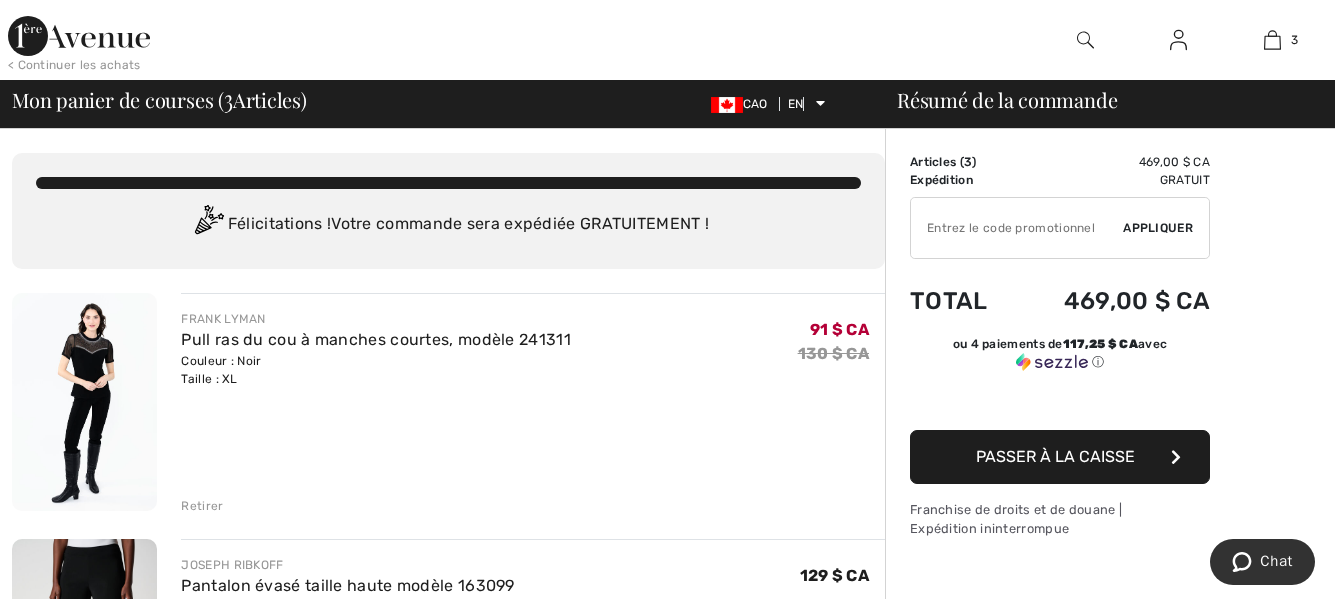 click on "Retirer" at bounding box center (202, 506) 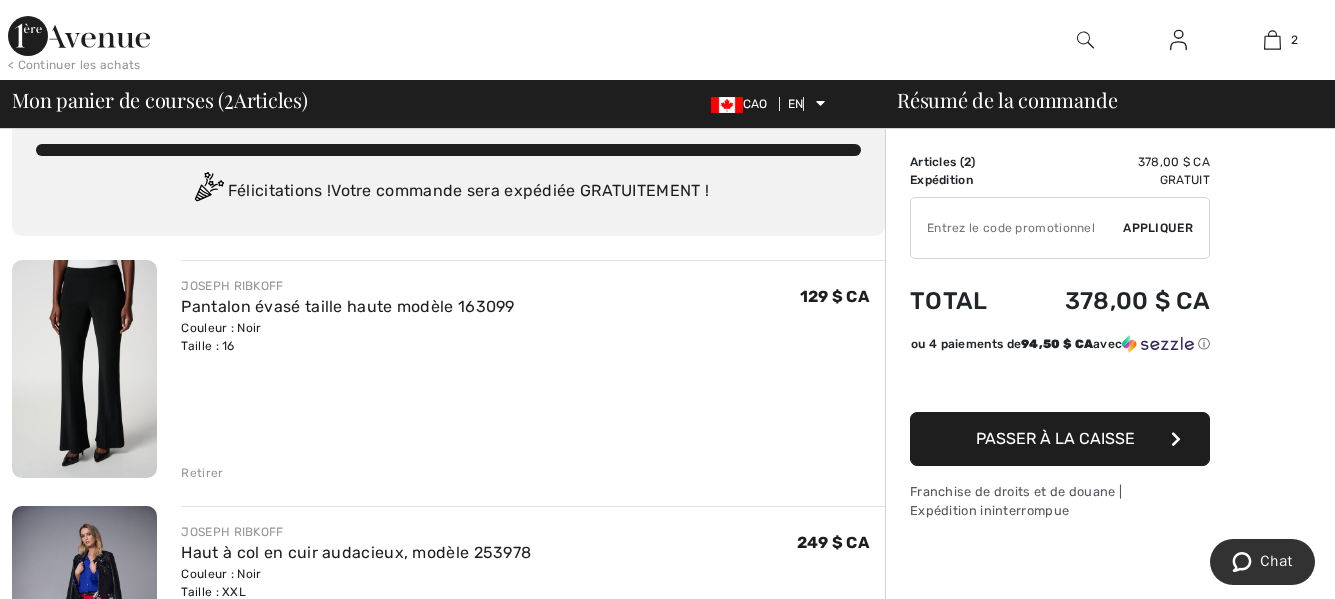 scroll, scrollTop: 0, scrollLeft: 0, axis: both 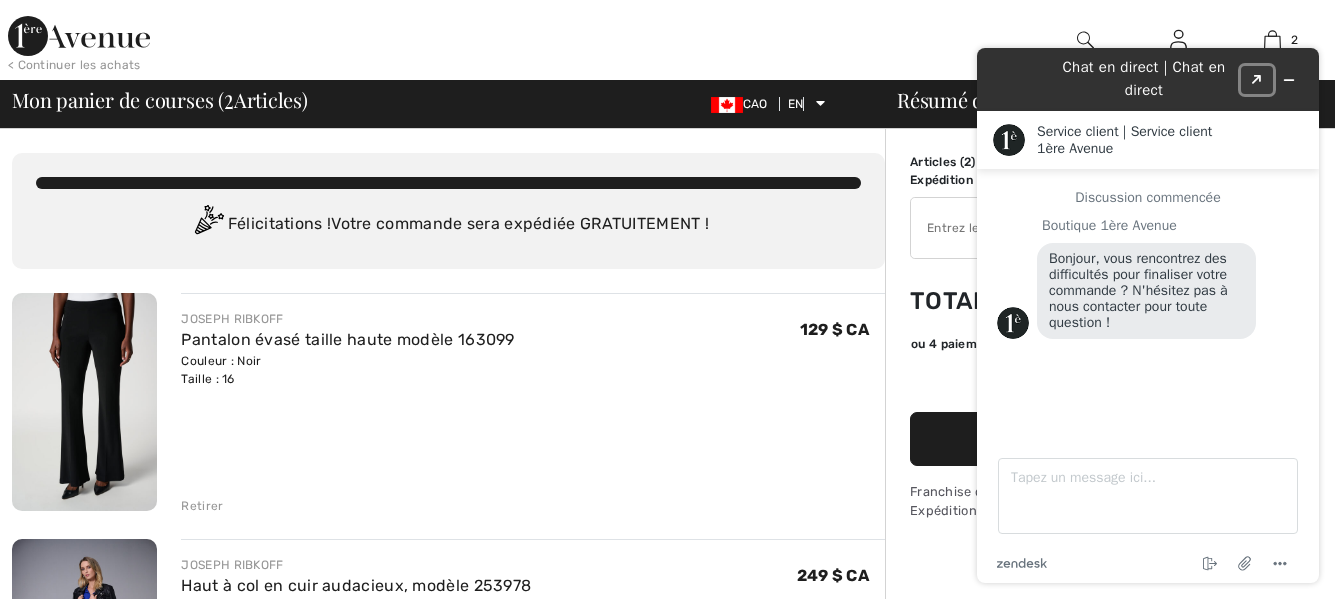 click on "Created with Sketch." 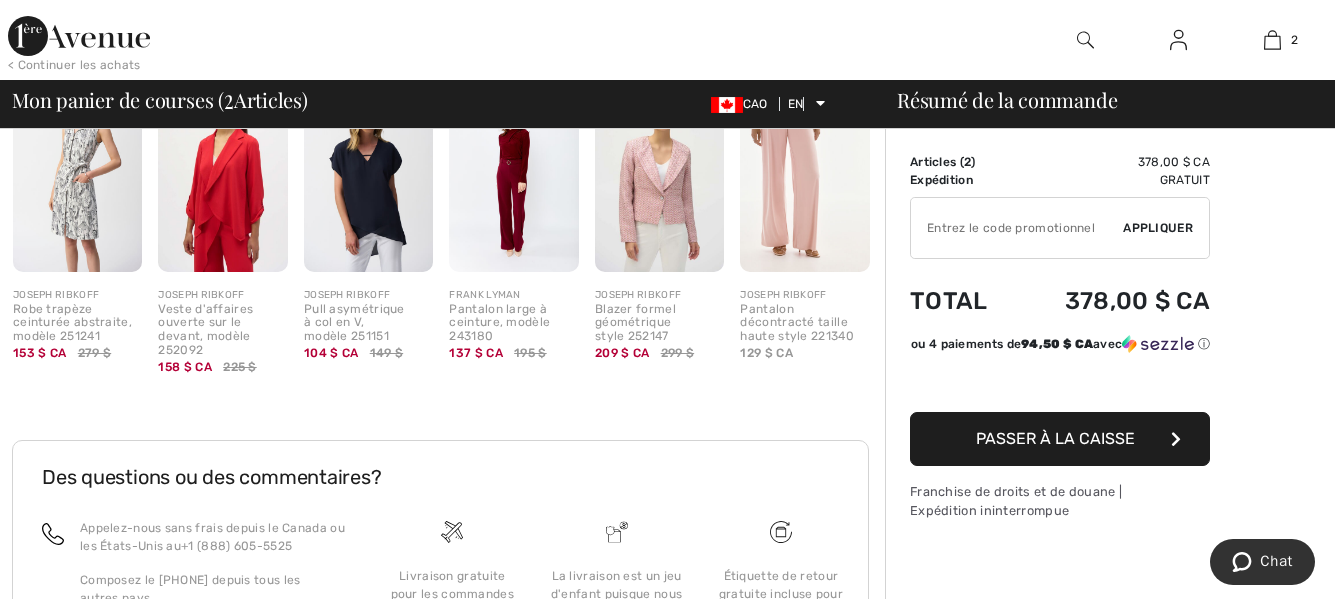 scroll, scrollTop: 800, scrollLeft: 0, axis: vertical 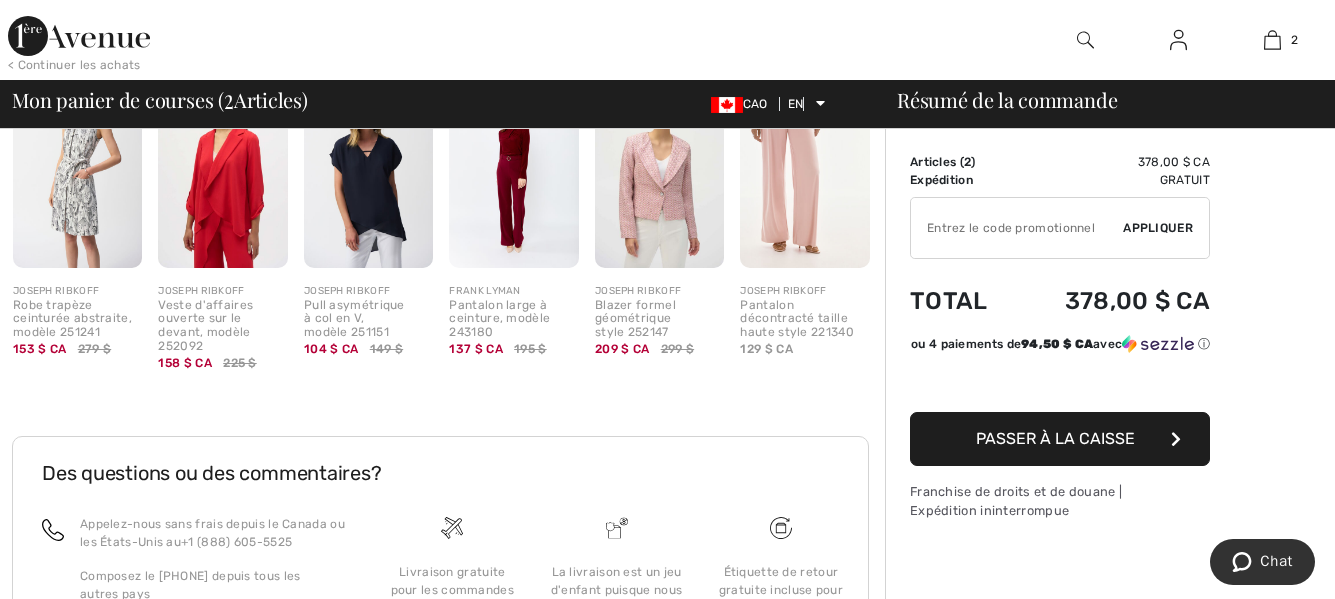 click on "Passer à la caisse" at bounding box center (1055, 438) 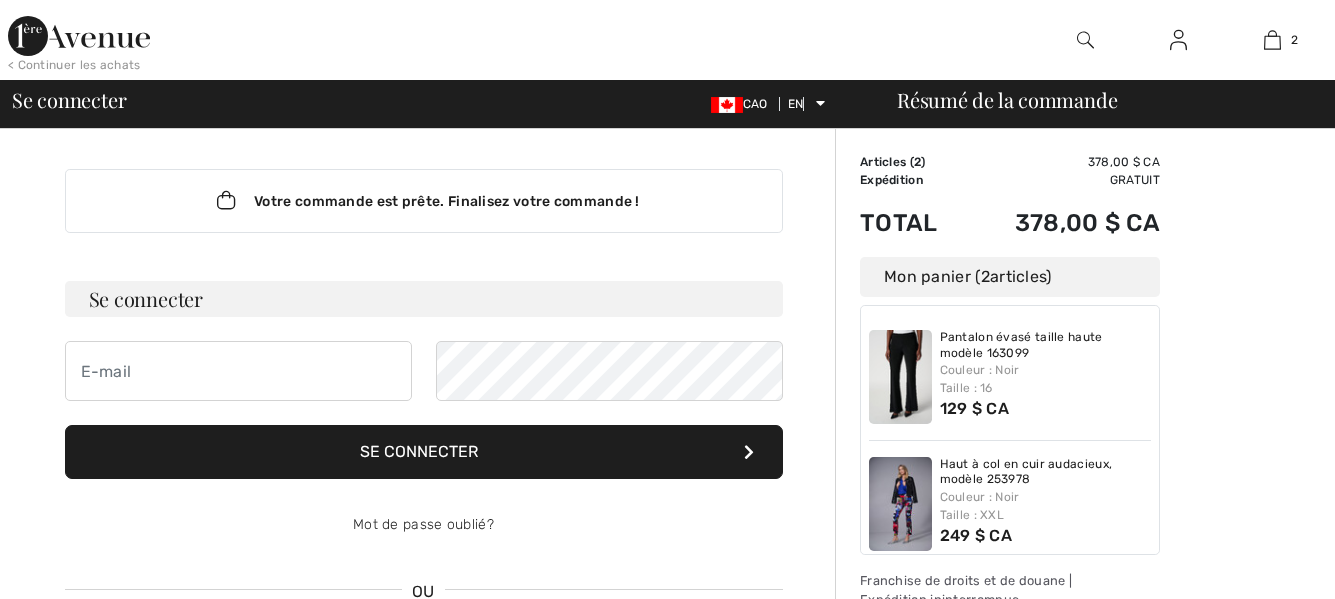 scroll, scrollTop: 0, scrollLeft: 0, axis: both 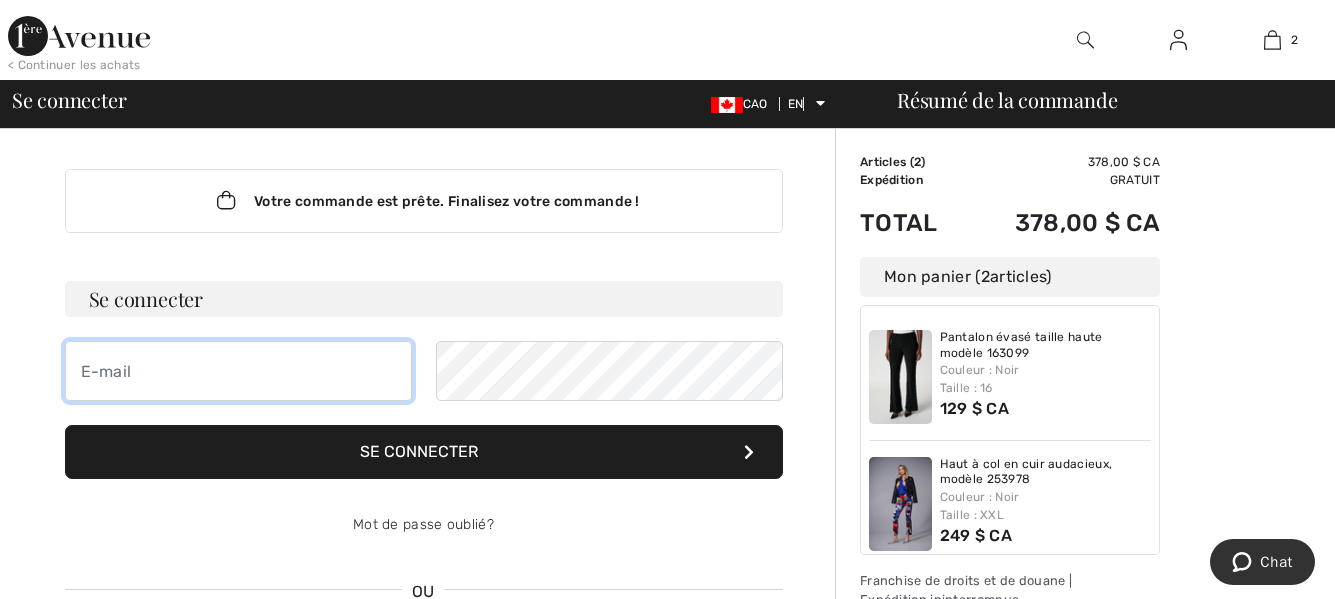 click at bounding box center (238, 371) 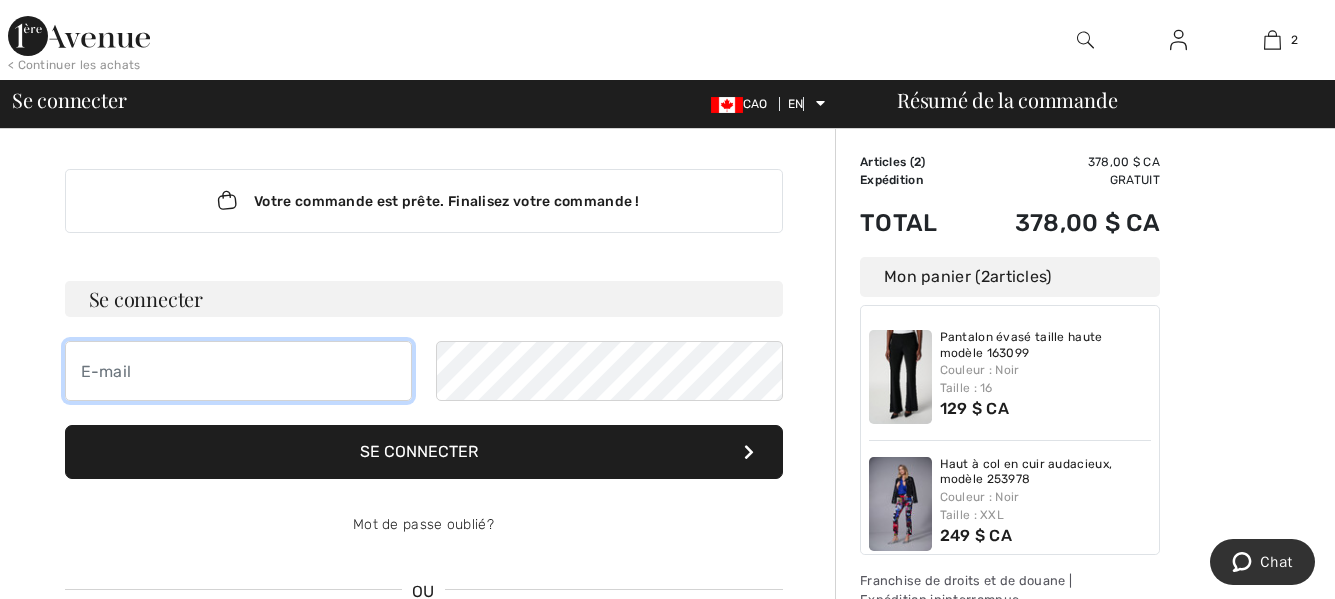 type on "brunellenancy80@gmail.com" 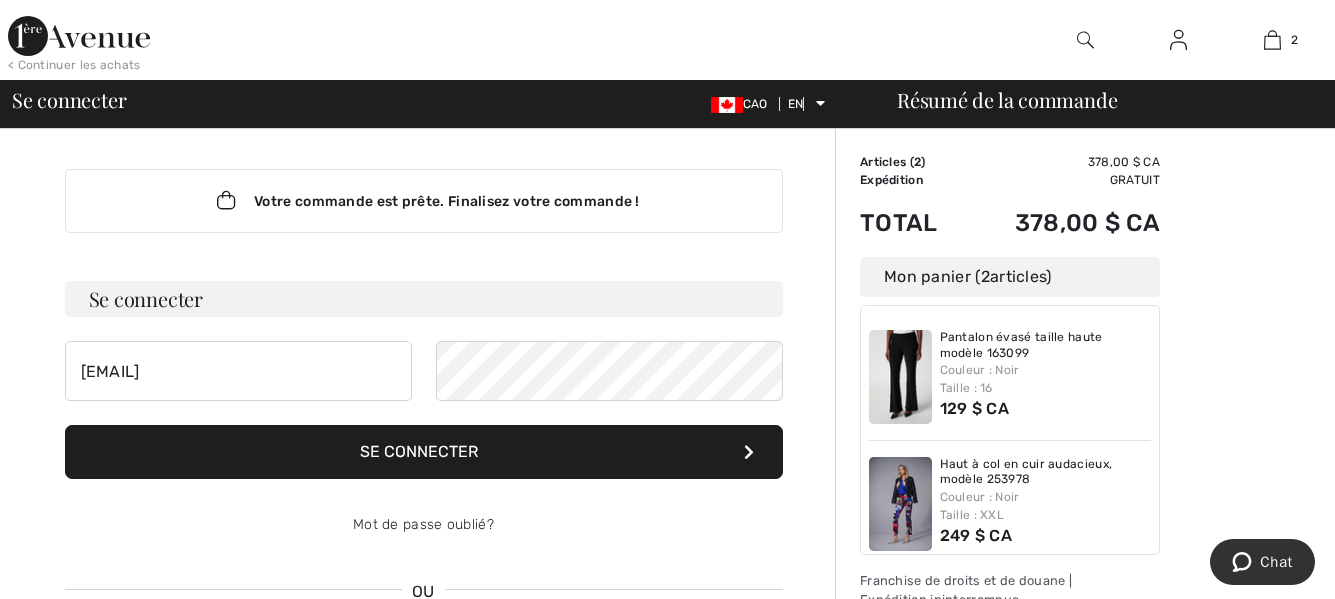 click on "Se connecter" at bounding box center [424, 452] 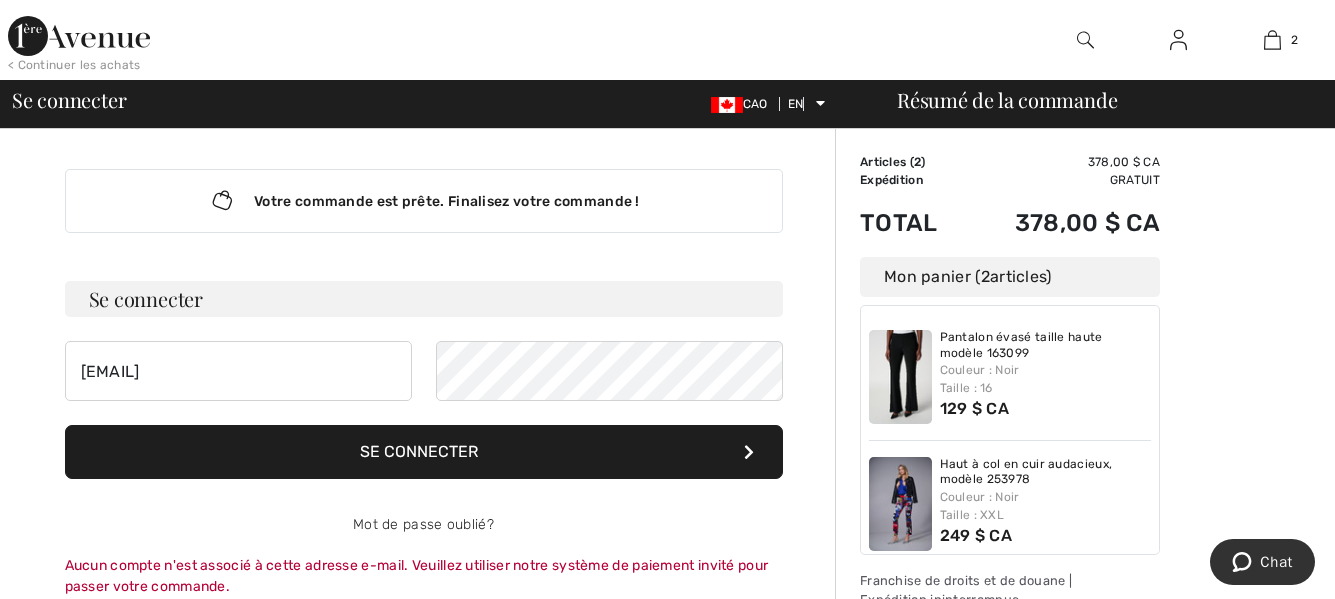 type 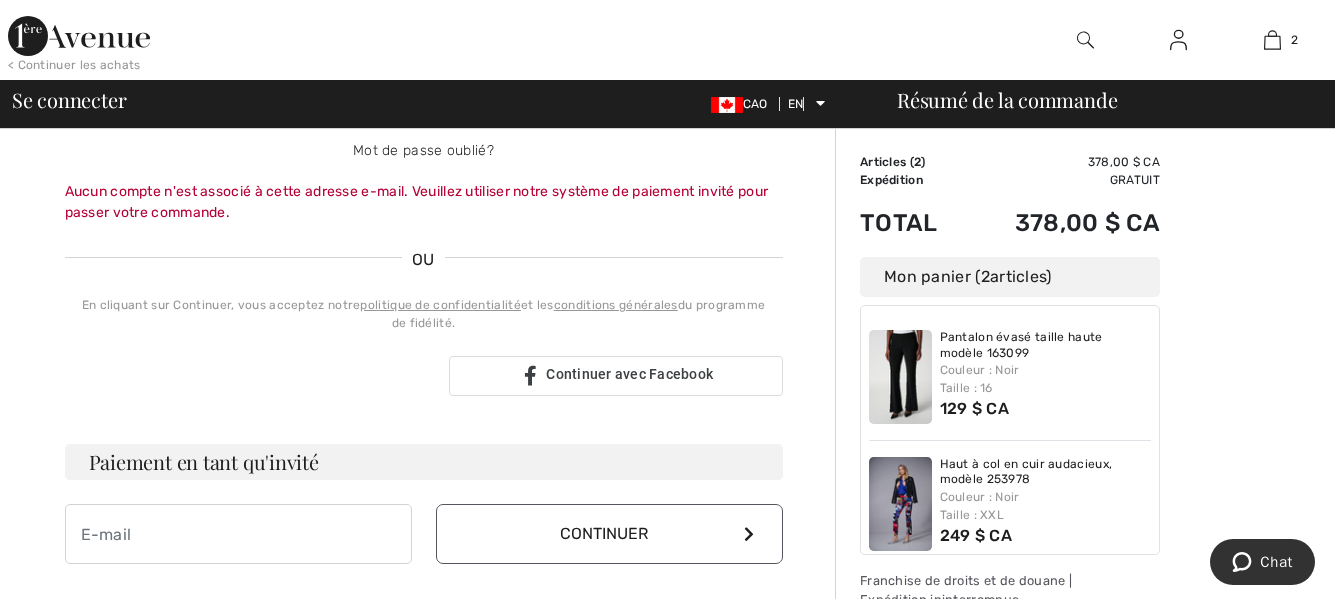 scroll, scrollTop: 400, scrollLeft: 0, axis: vertical 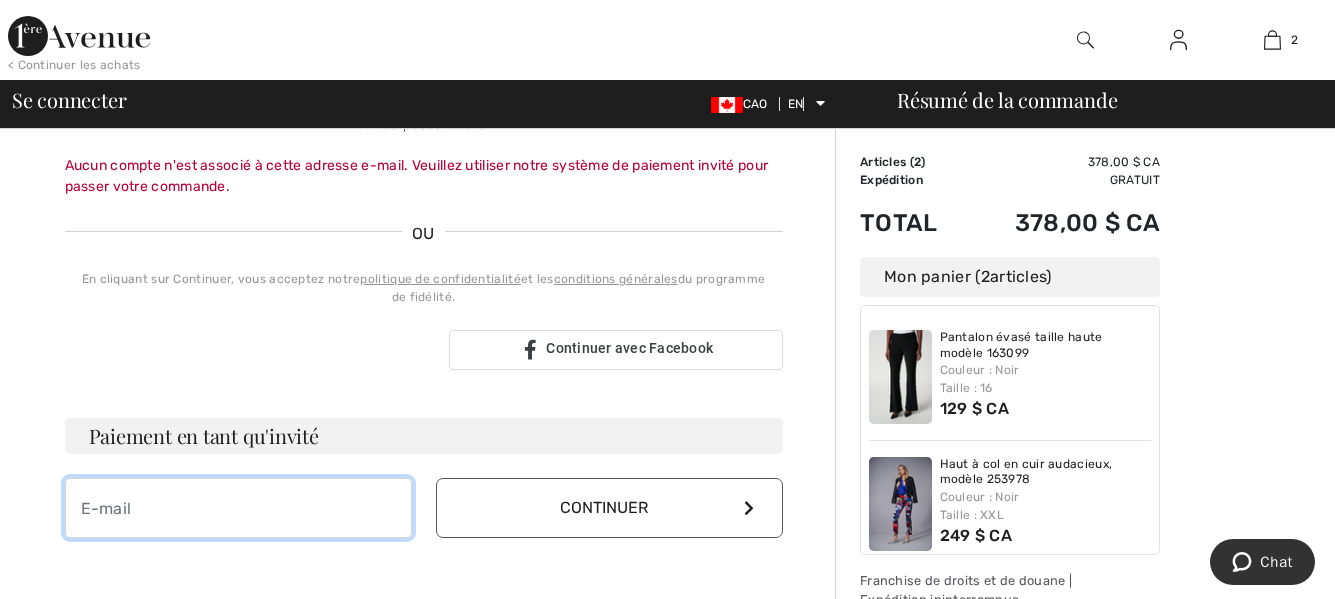 click at bounding box center [238, 508] 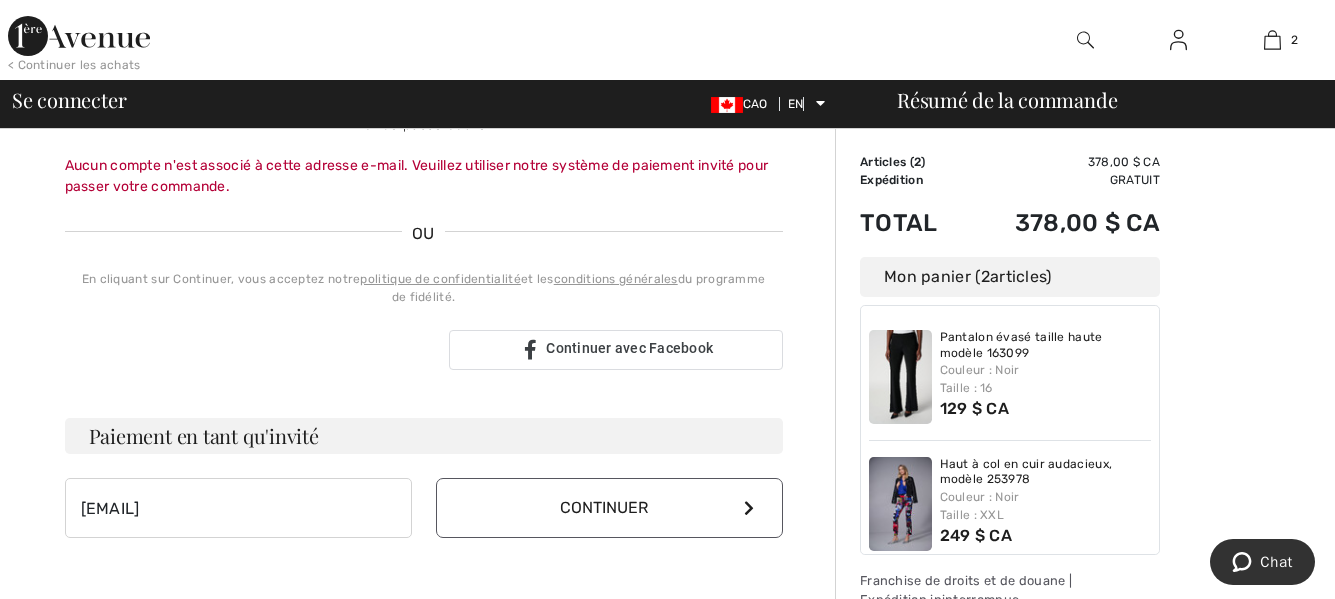 click on "Continuer" at bounding box center (609, 508) 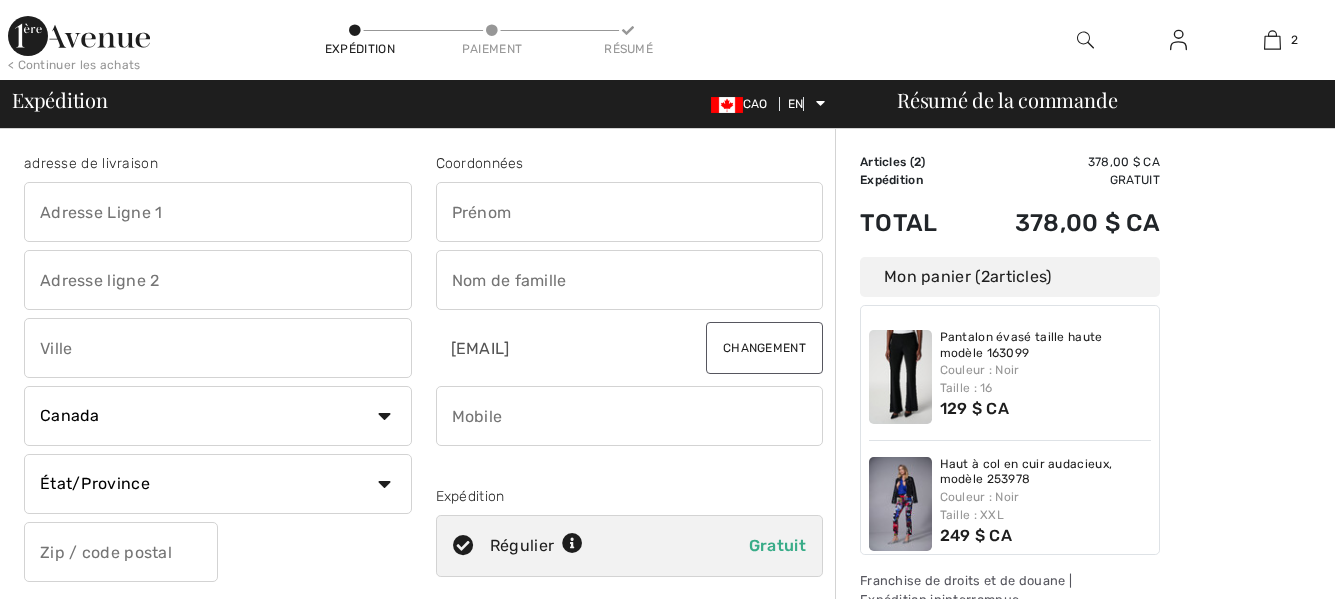 scroll, scrollTop: 0, scrollLeft: 0, axis: both 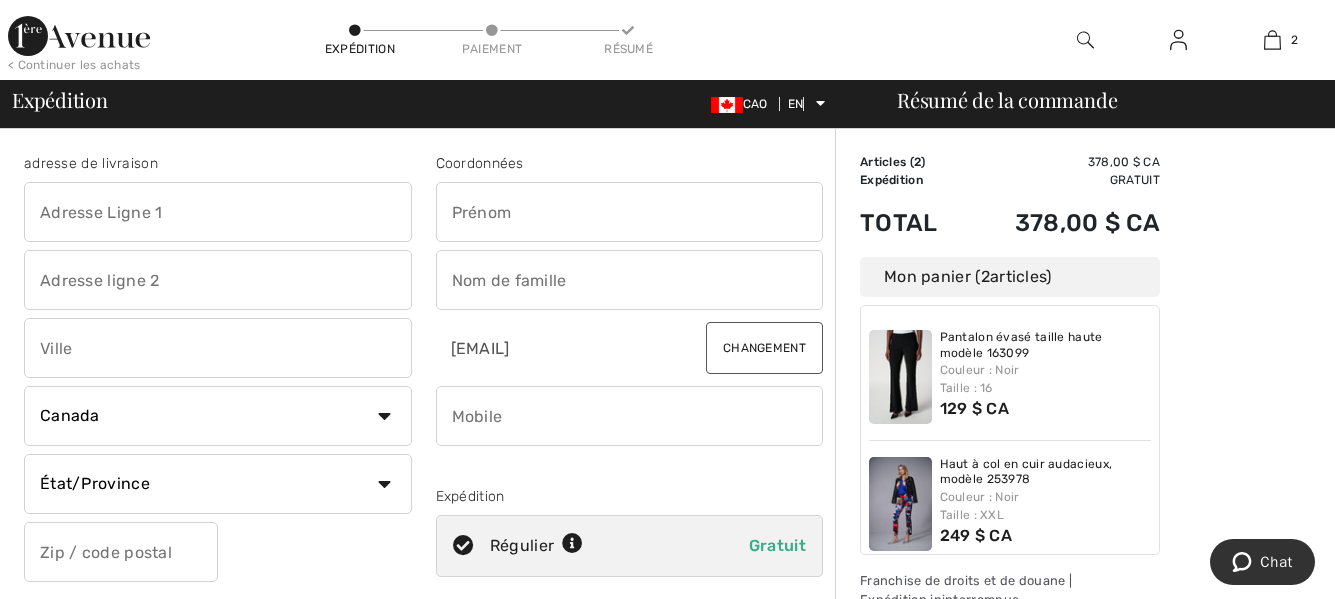 click at bounding box center (218, 212) 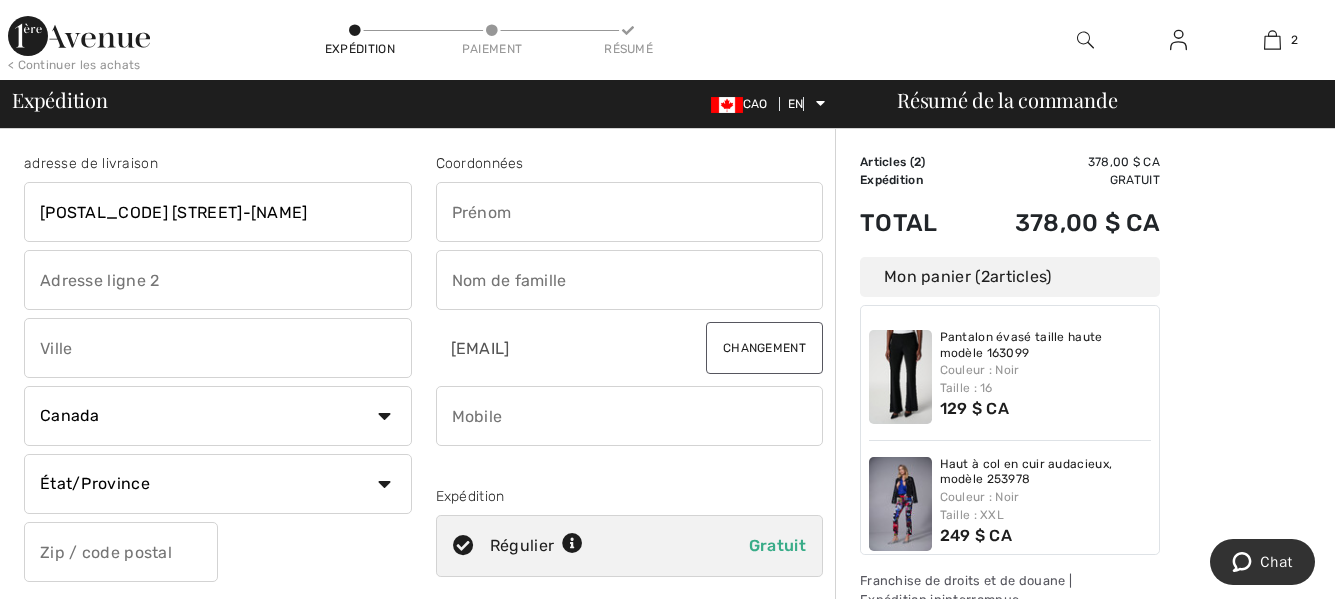 type on "[POSTAL_CODE] [STREET]-[NAME]" 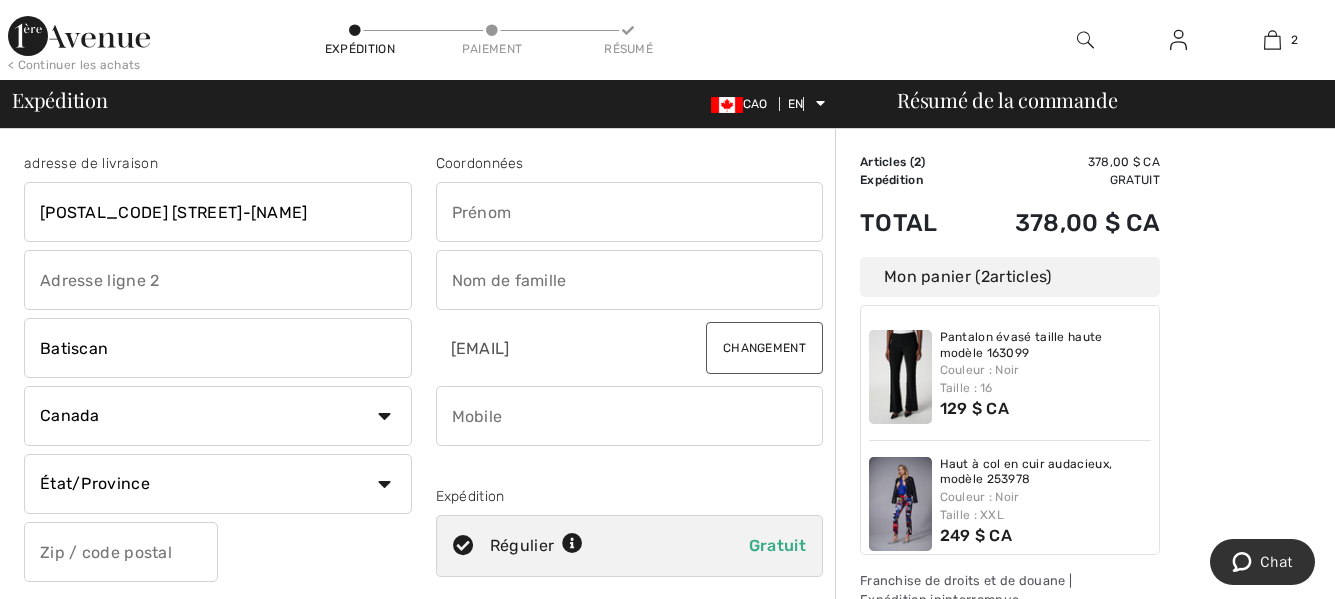 type on "Batiscan" 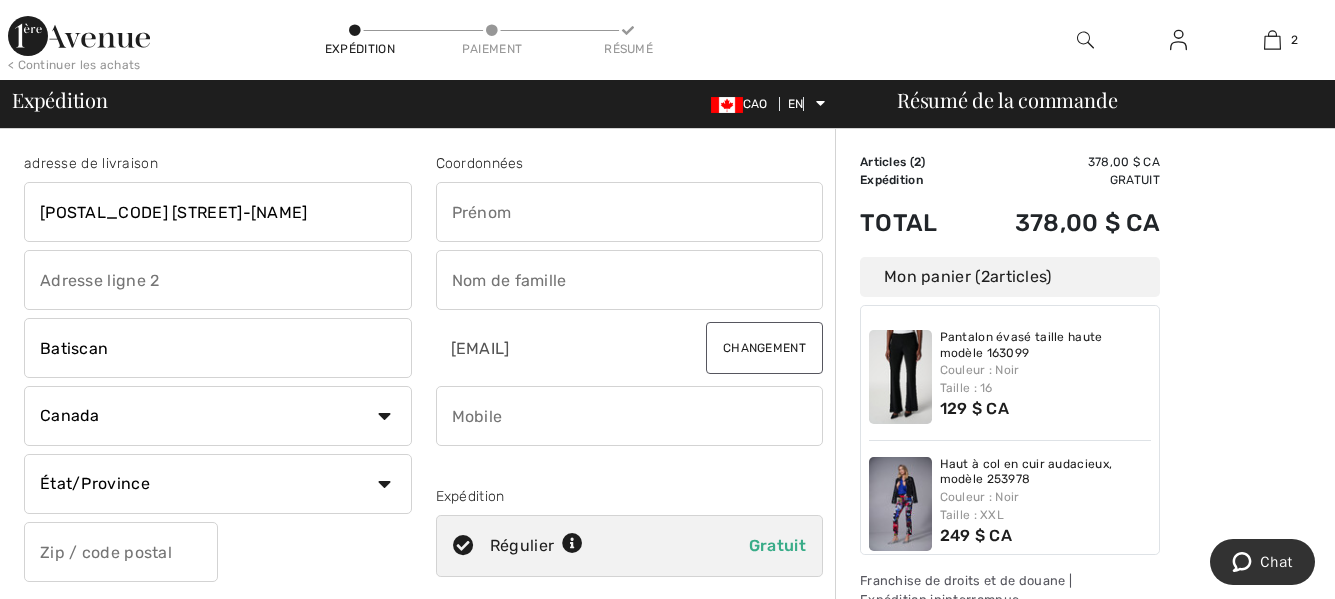select on "QC" 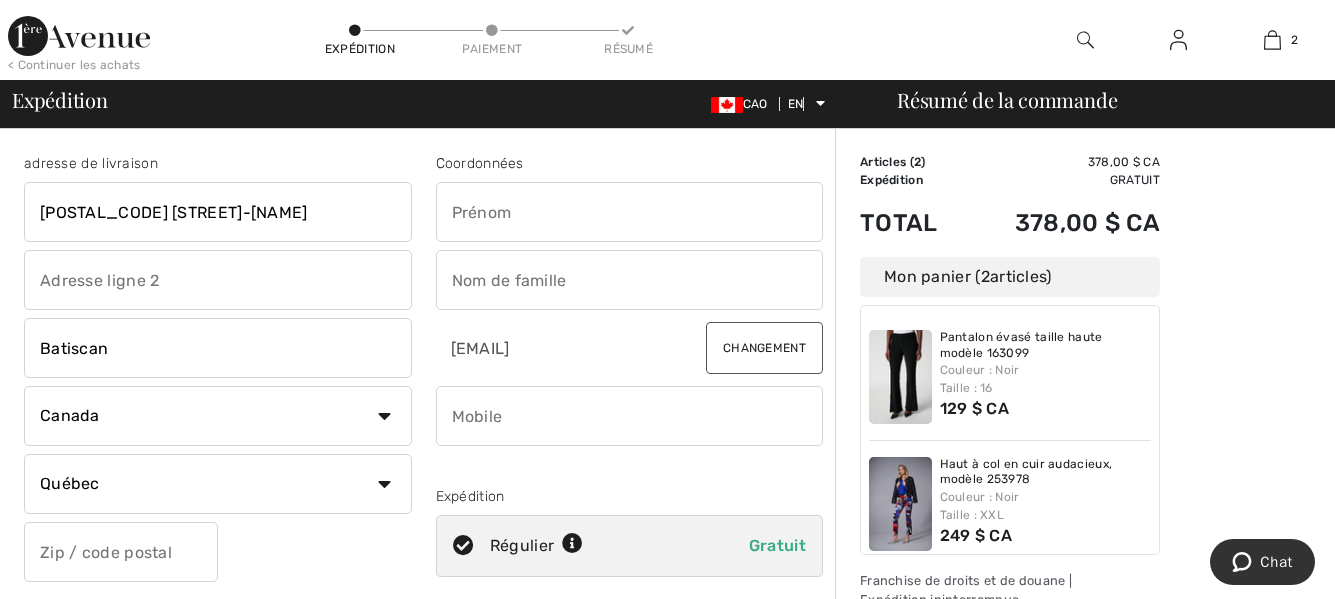 click on "État/Province
Alberta
Colombie-Britannique
Manitoba
Nouveau-Brunswick
Terre-Neuve-et-Labrador
Territoires du Nord-Ouest
Nouvelle-Écosse
Nunavut
Ontario
Île-du-Prince-Édouard
Québec
Saskatchewan
Yukon" at bounding box center (218, 484) 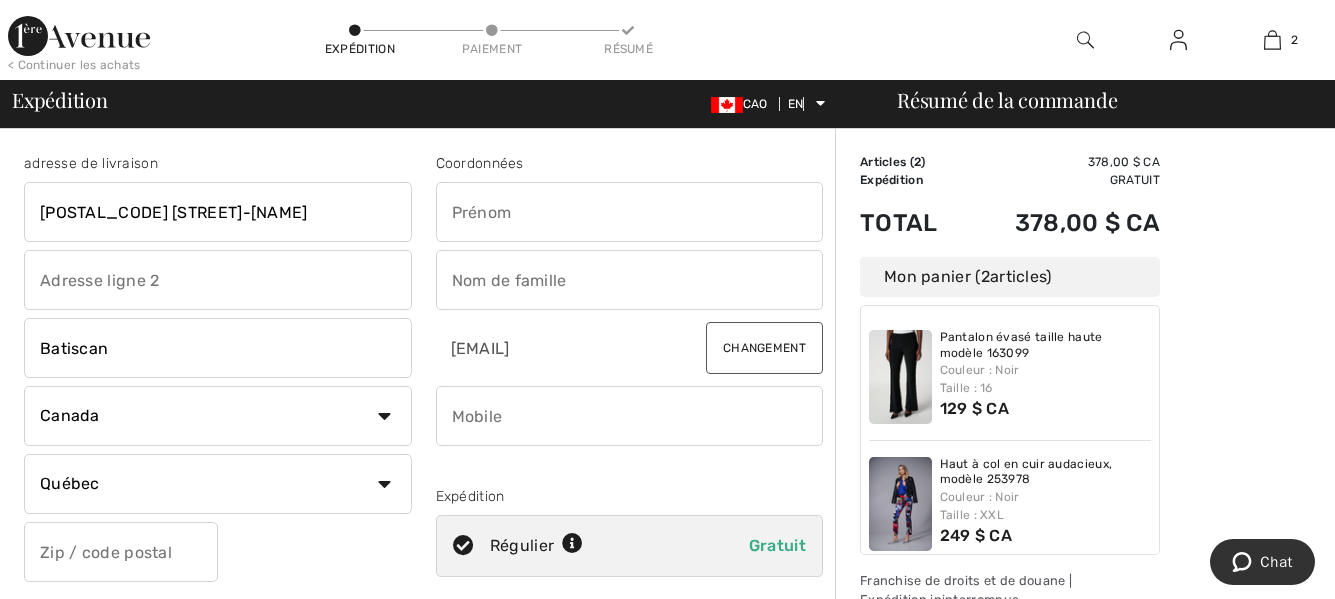 click at bounding box center [121, 552] 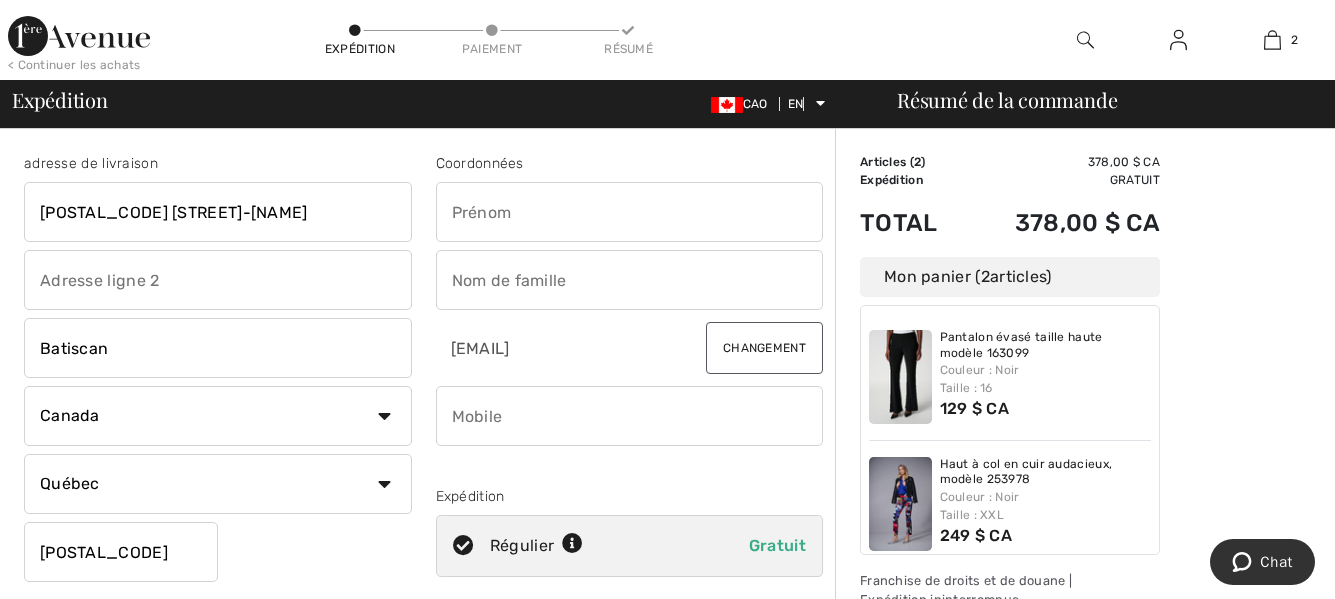 type on "[POSTAL_CODE]" 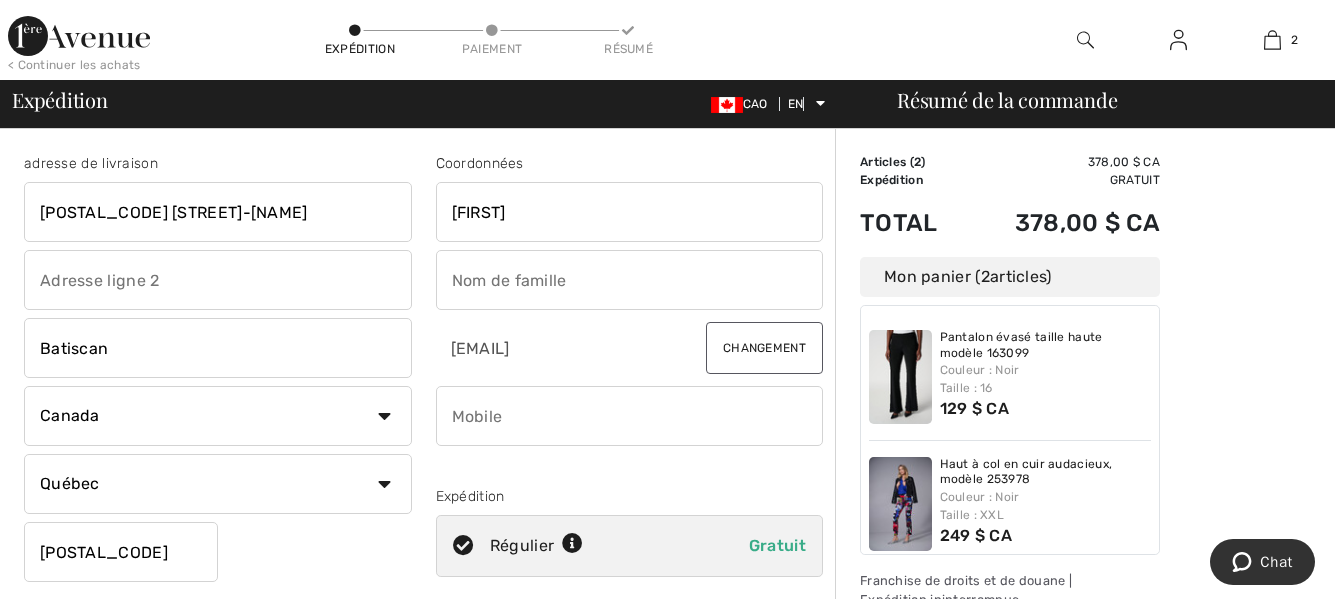 type on "Brunelle" 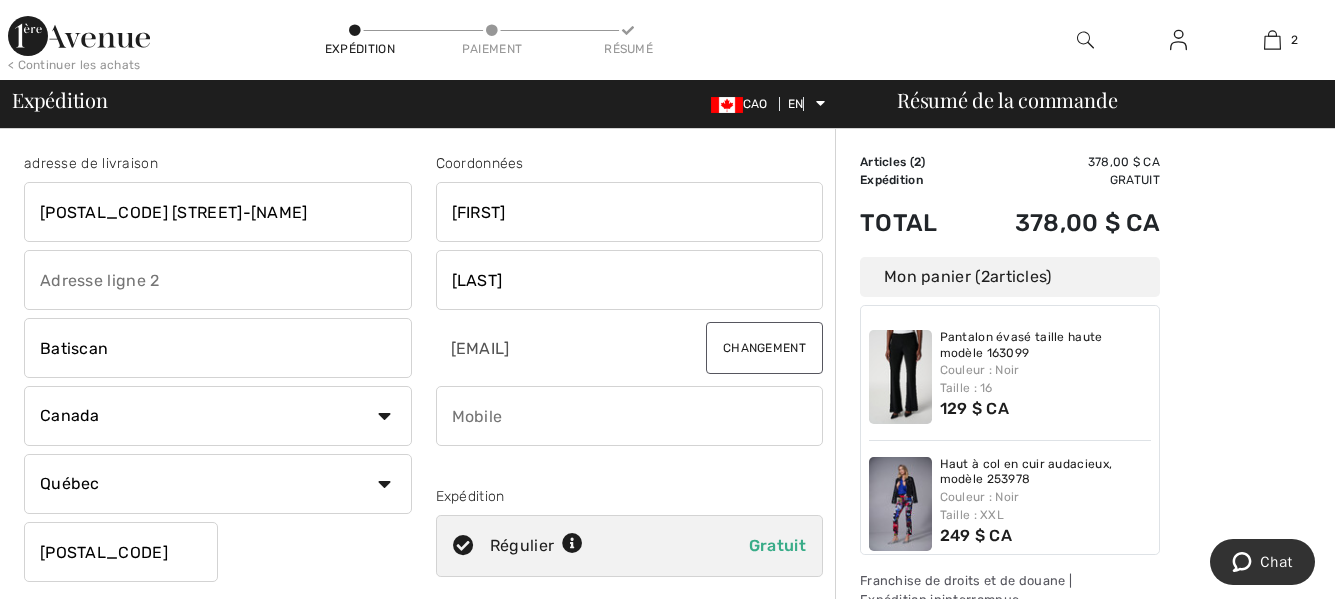 type on "8194150626" 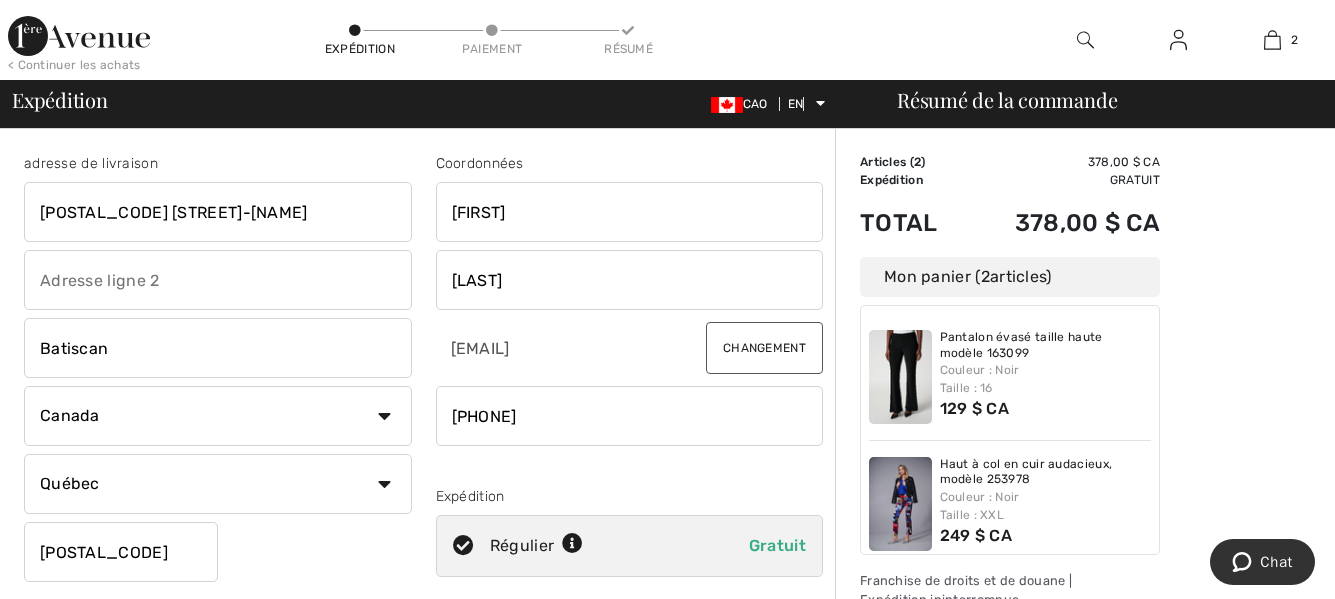 click on "Order Summary			 Details
Articles (  2  )
378,00 $ CA
Promo code 0,00 $ CA
Expédition
Gratuit
Tax1 0,00 $ CA
Tax2 0,00 $ CA
Duties & Taxes 0,00 $ CA
Total
378,00 $ CA
Mon panier (  2  articles)
Pantalon évasé taille haute modèle 163099
Couleur : Noir  Taille : 16
129 $ CA
Haut à col en cuir audacieux, modèle 253978
Couleur : Noir  Taille : XXL
249 $ CA
Franchise de droits et de douane | Expédition ininterrompue" at bounding box center [1085, 725] 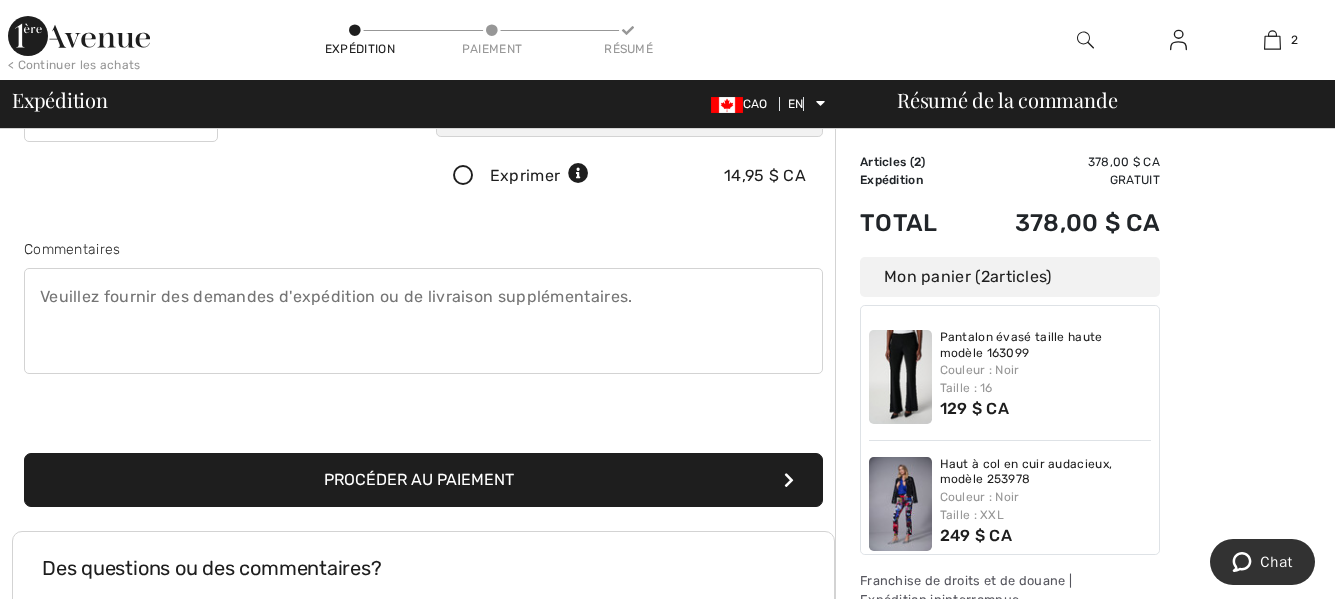 scroll, scrollTop: 480, scrollLeft: 0, axis: vertical 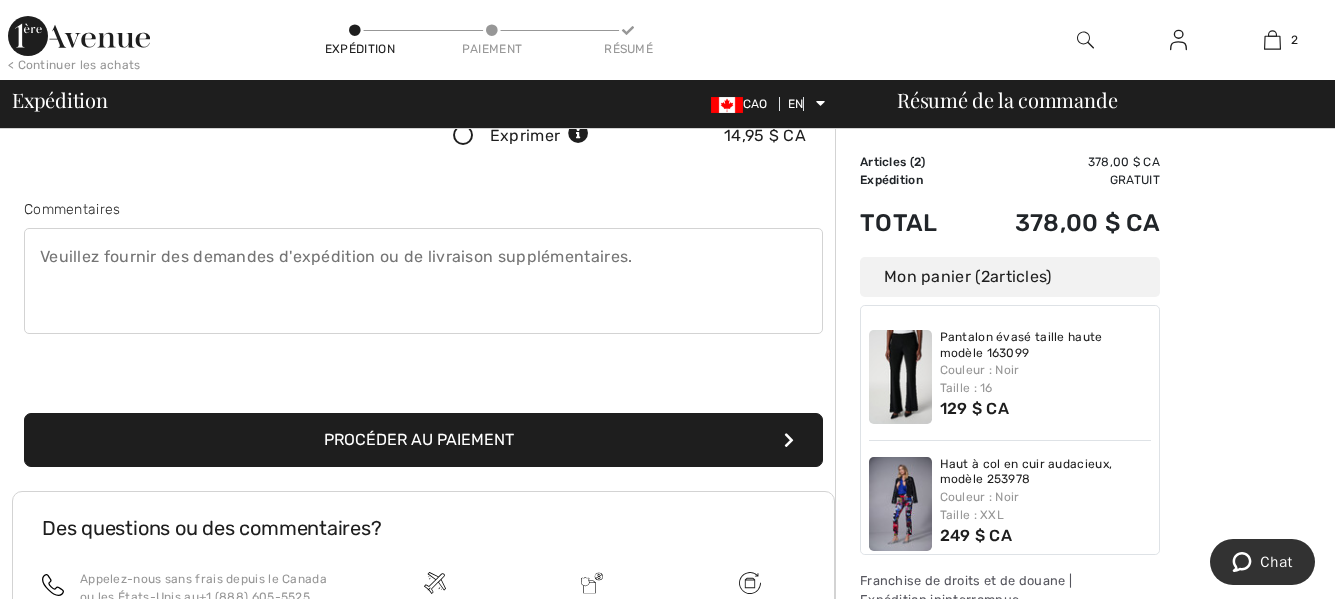 click at bounding box center [423, 281] 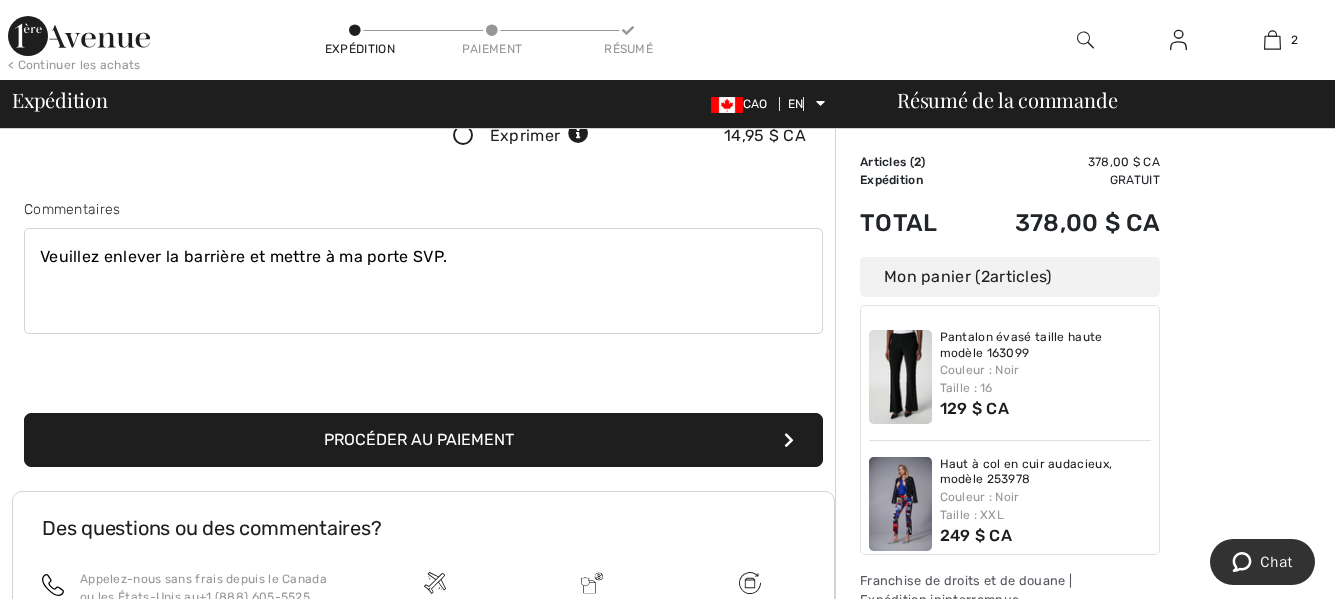 type on "Veuillez enlever la barrière et mettre à ma porte SVP." 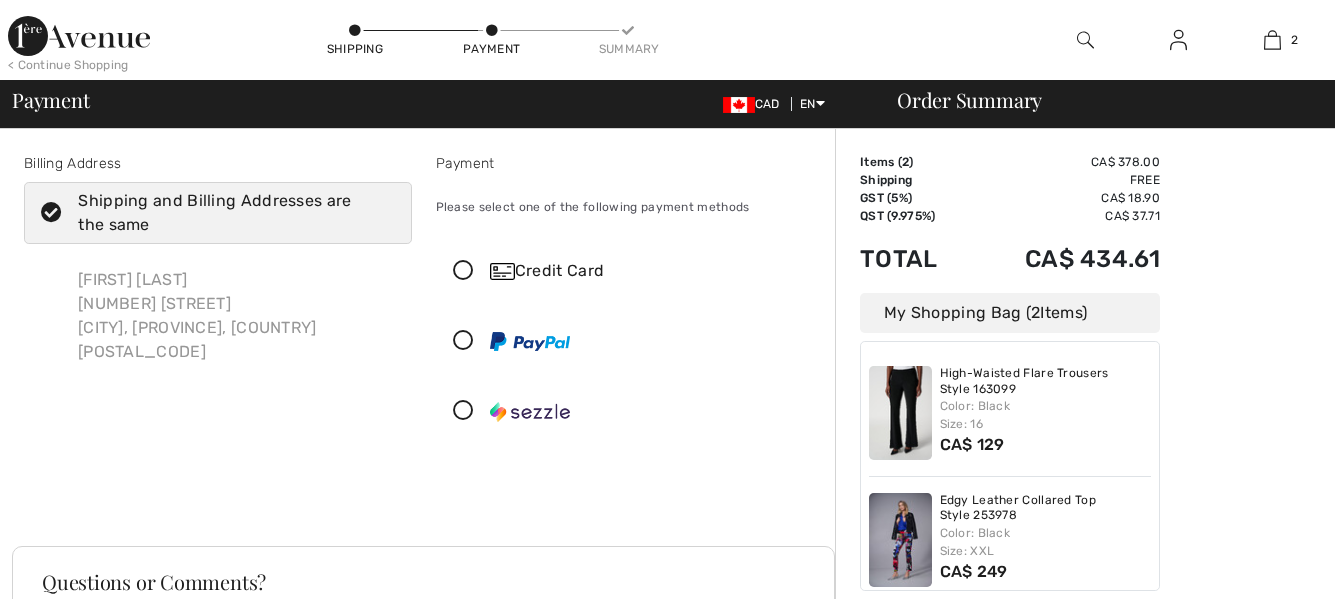 scroll, scrollTop: 0, scrollLeft: 0, axis: both 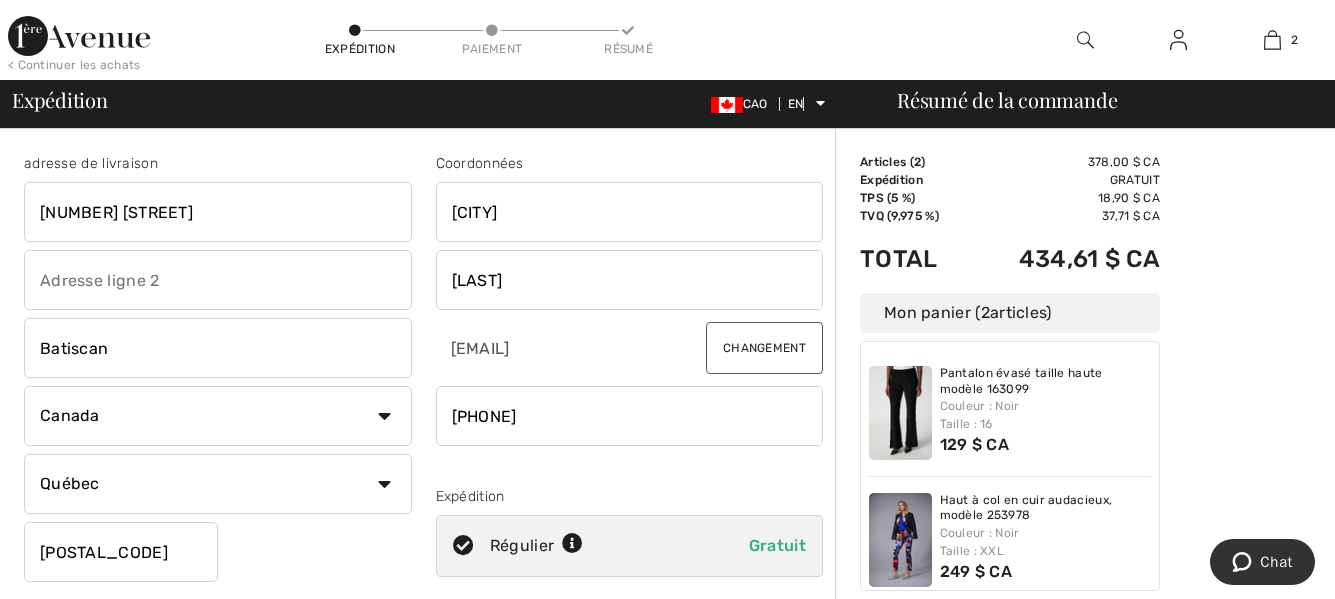 click on "1190 Promenade St-Laurent" at bounding box center [218, 212] 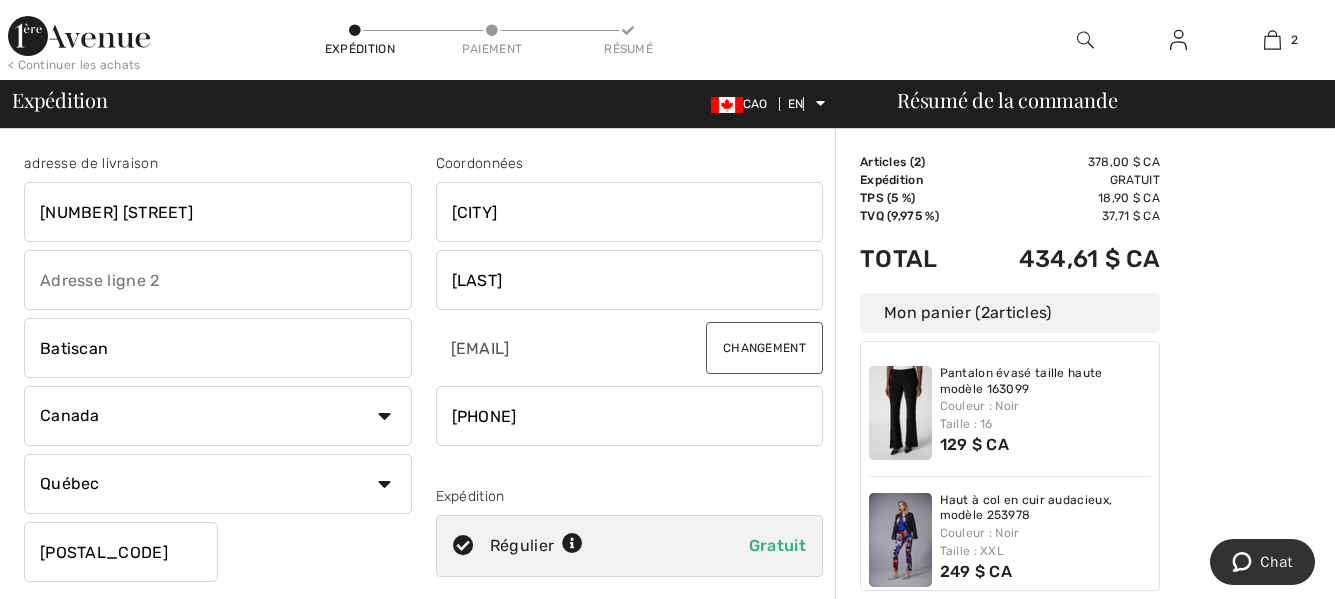 type on "1190 Promenade du St-Laurent" 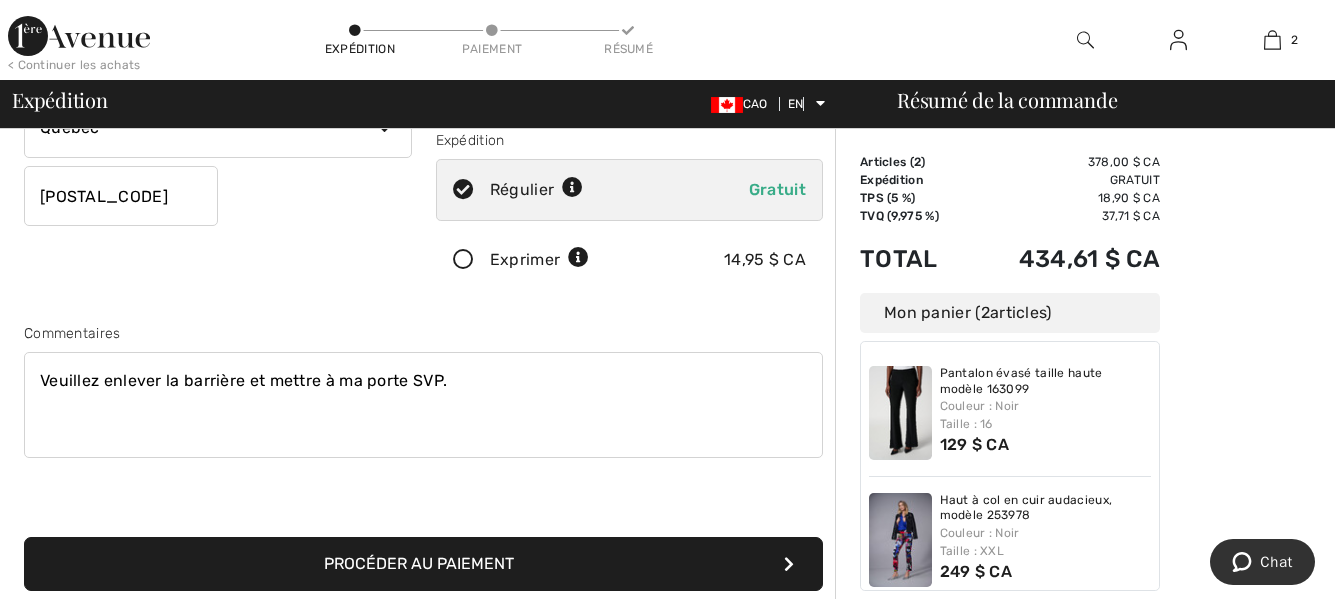 scroll, scrollTop: 440, scrollLeft: 0, axis: vertical 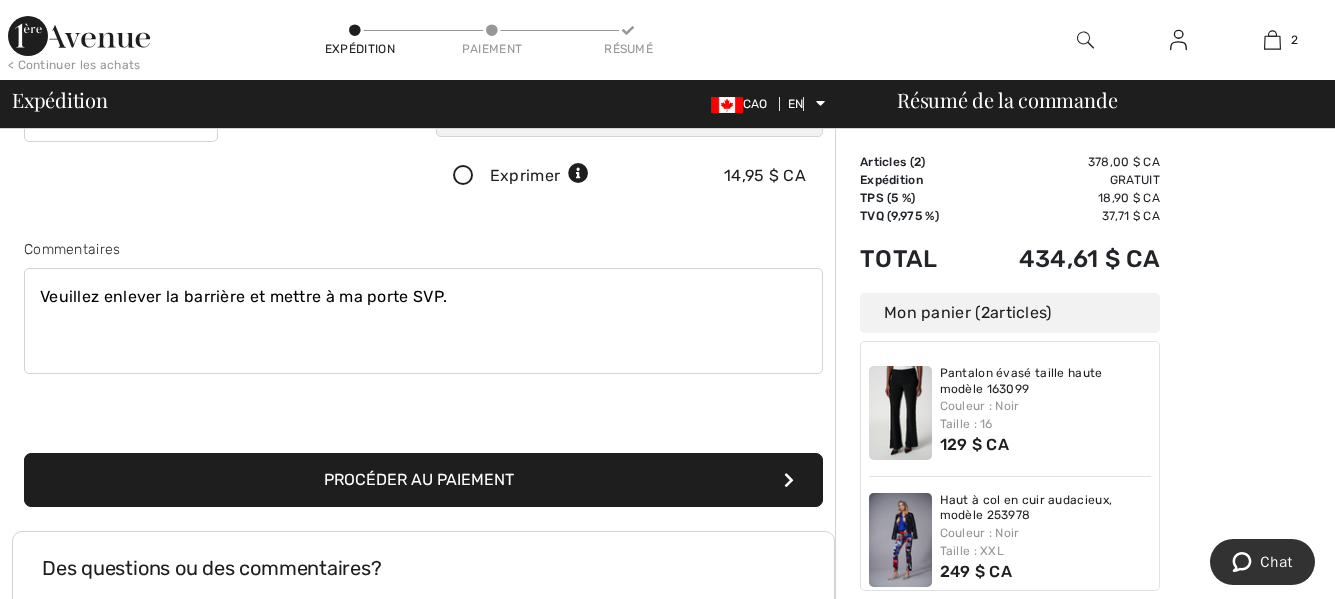 click on "Procéder au paiement" at bounding box center (423, 480) 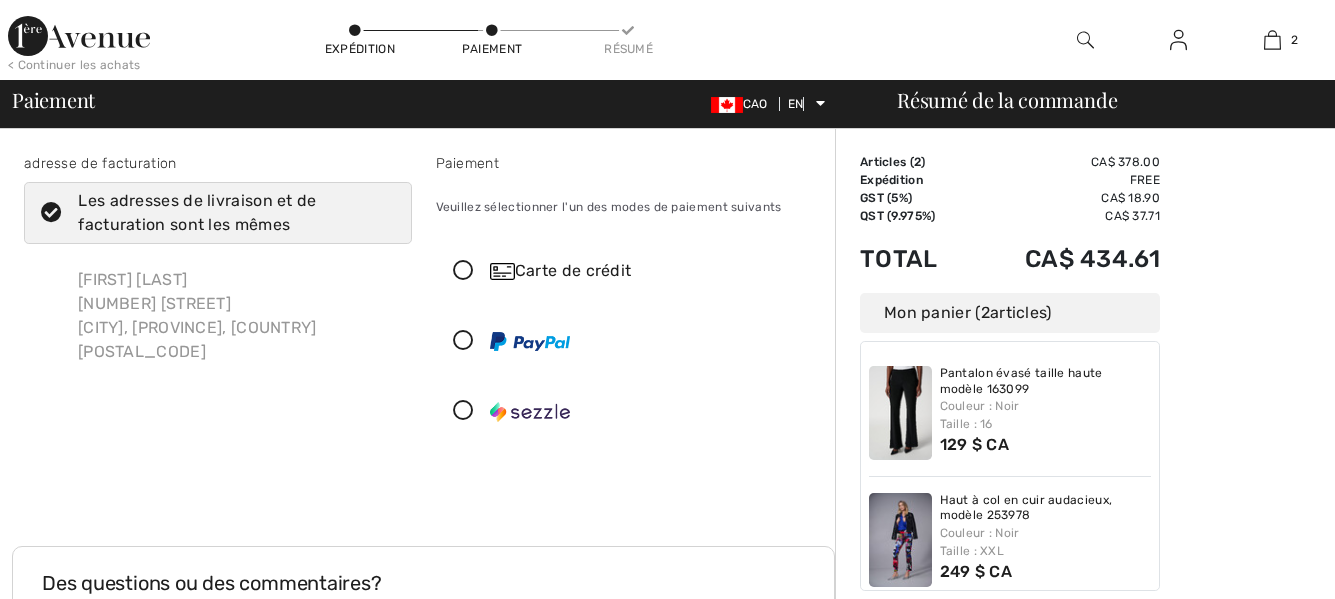 scroll, scrollTop: 0, scrollLeft: 0, axis: both 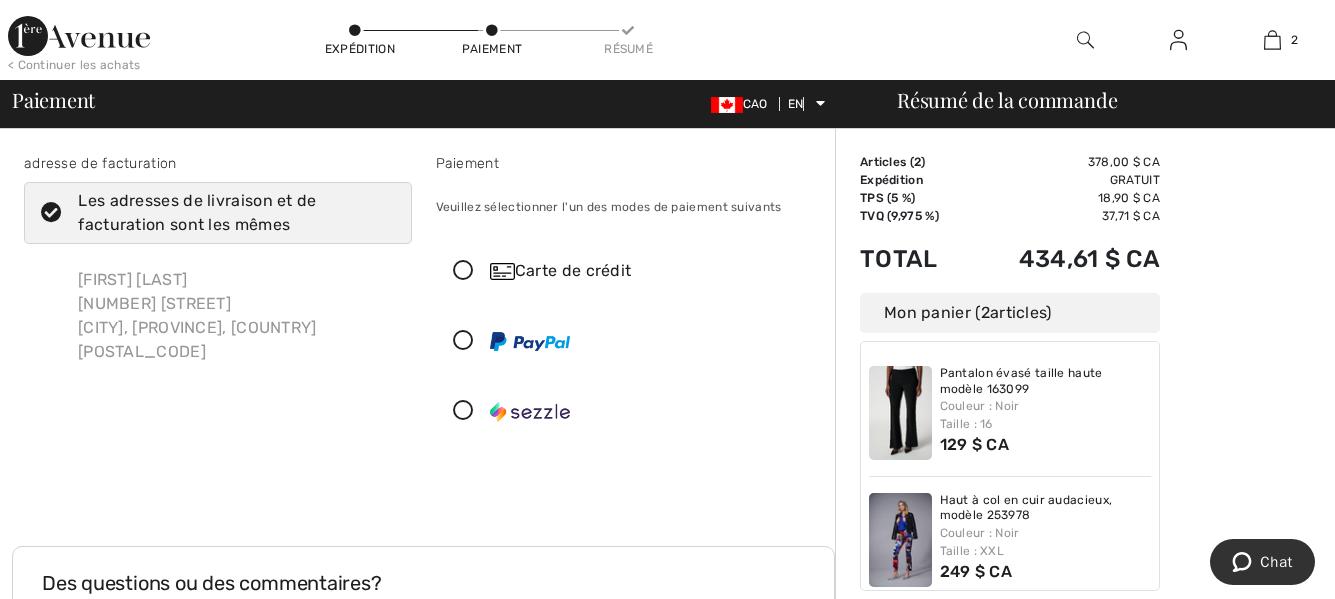 click at bounding box center (463, 271) 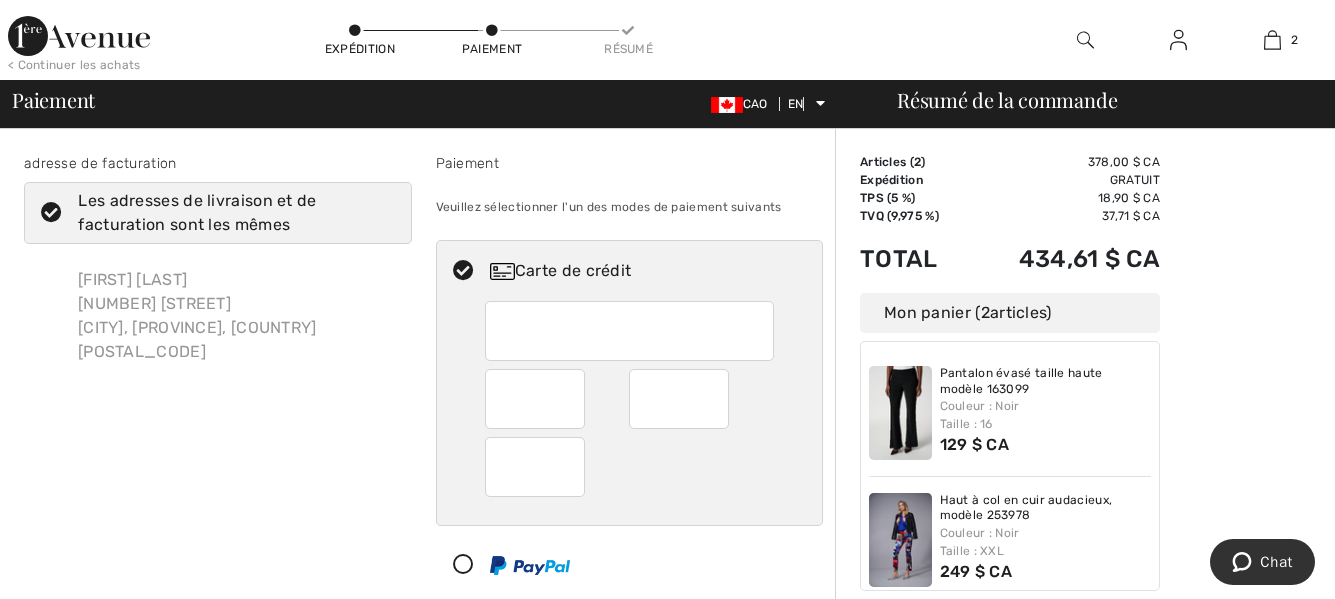 click on "Résumé de la commande			 Détails
Articles (  2  )
378,00 $ CA
Code promotionnel 0,00 $ CA
Expédition
Gratuit
TPS (5 %) 18,90 $ CA
TVQ (9,975 %) 37,71 $ CA
Droits et taxes 0,00 $ CA
Total
434,61 $ CA
Mon panier (  2  articles)
Pantalon évasé taille haute modèle 163099
Couleur : Noir  Taille : 16
129 $ CA
Haut à col en cuir audacieux, modèle 253978
Couleur : Noir  Taille : XXL
249 $ CA
Franchise de droits et de douane | Expédition ininterrompue" at bounding box center (1085, 652) 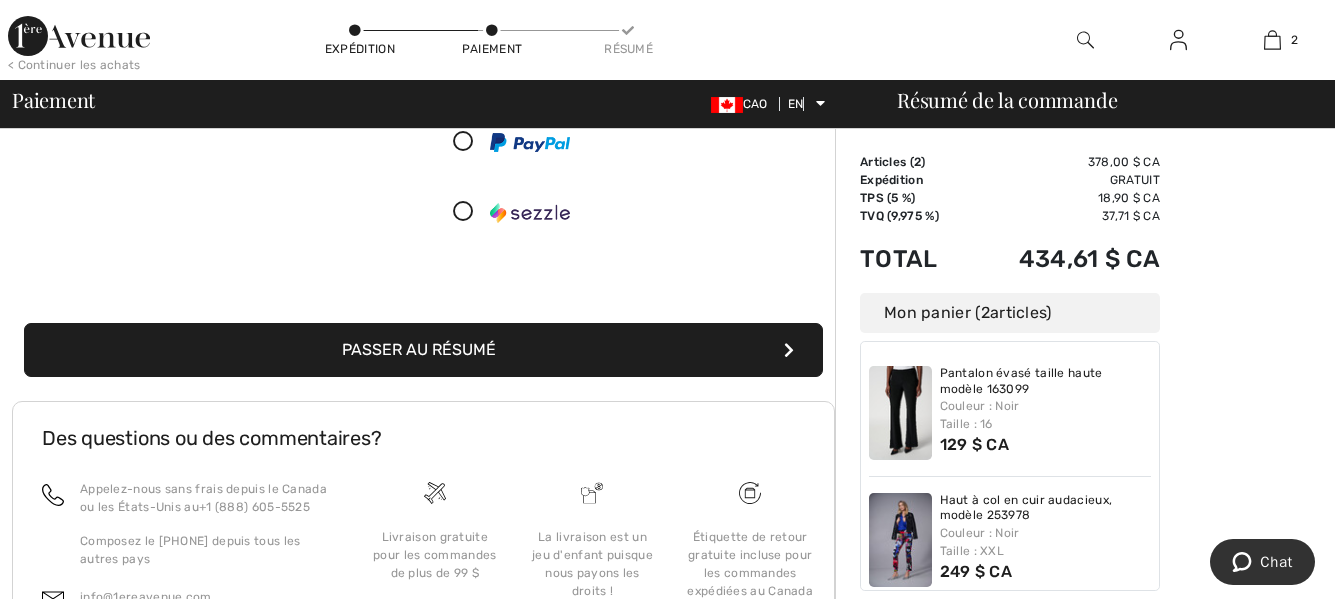 scroll, scrollTop: 480, scrollLeft: 0, axis: vertical 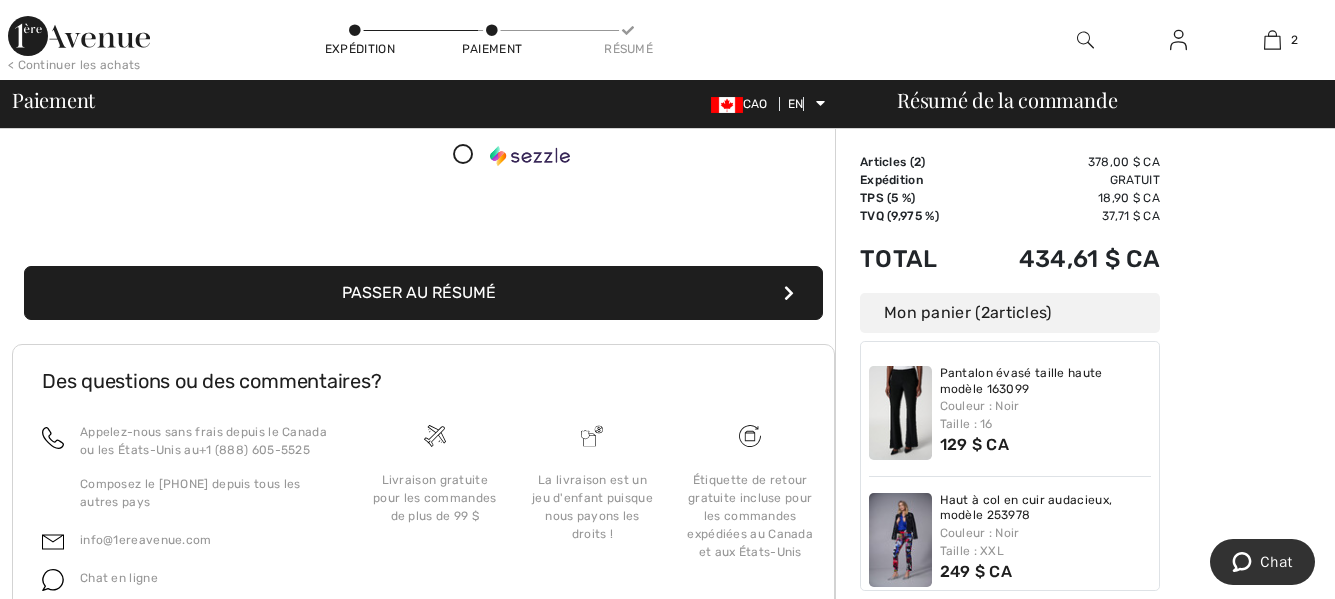 click on "Passer au résumé" at bounding box center [423, 293] 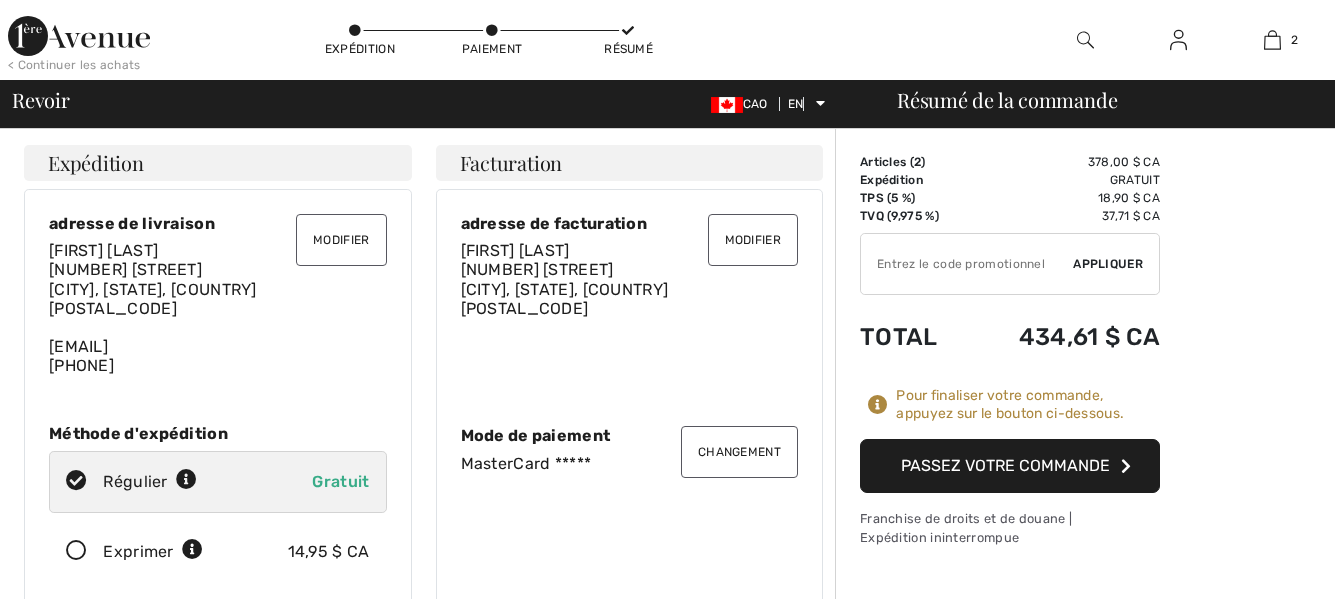 scroll, scrollTop: 0, scrollLeft: 0, axis: both 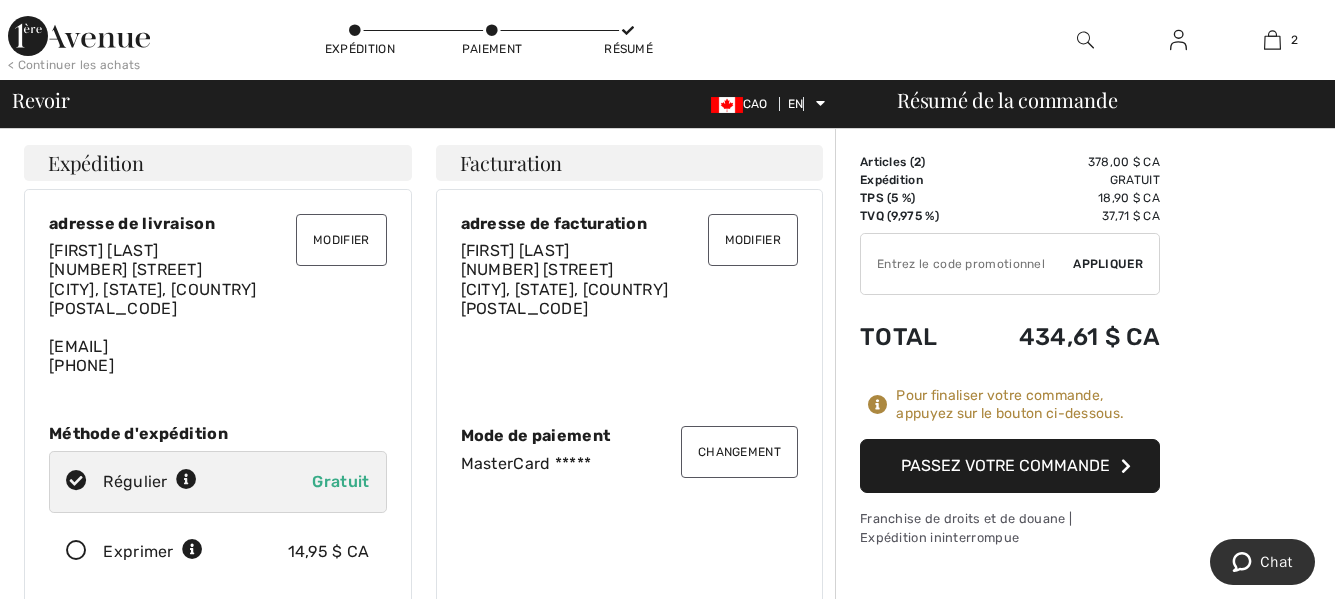 click on "Passez votre commande" at bounding box center (1005, 465) 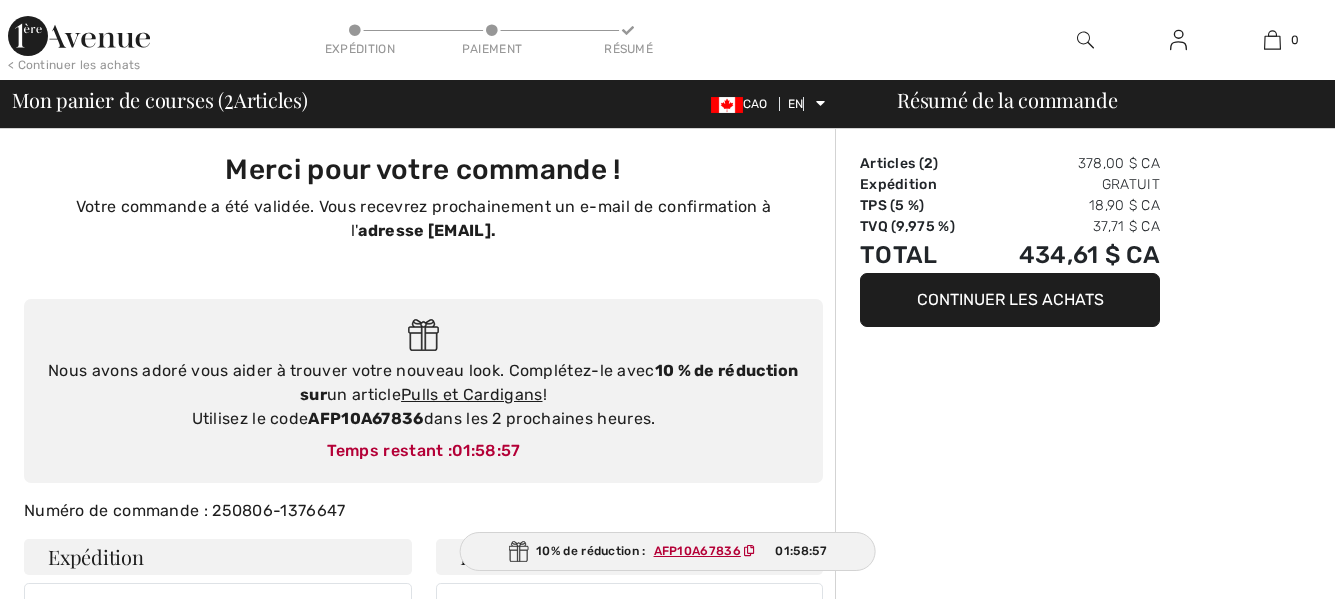 scroll, scrollTop: 0, scrollLeft: 0, axis: both 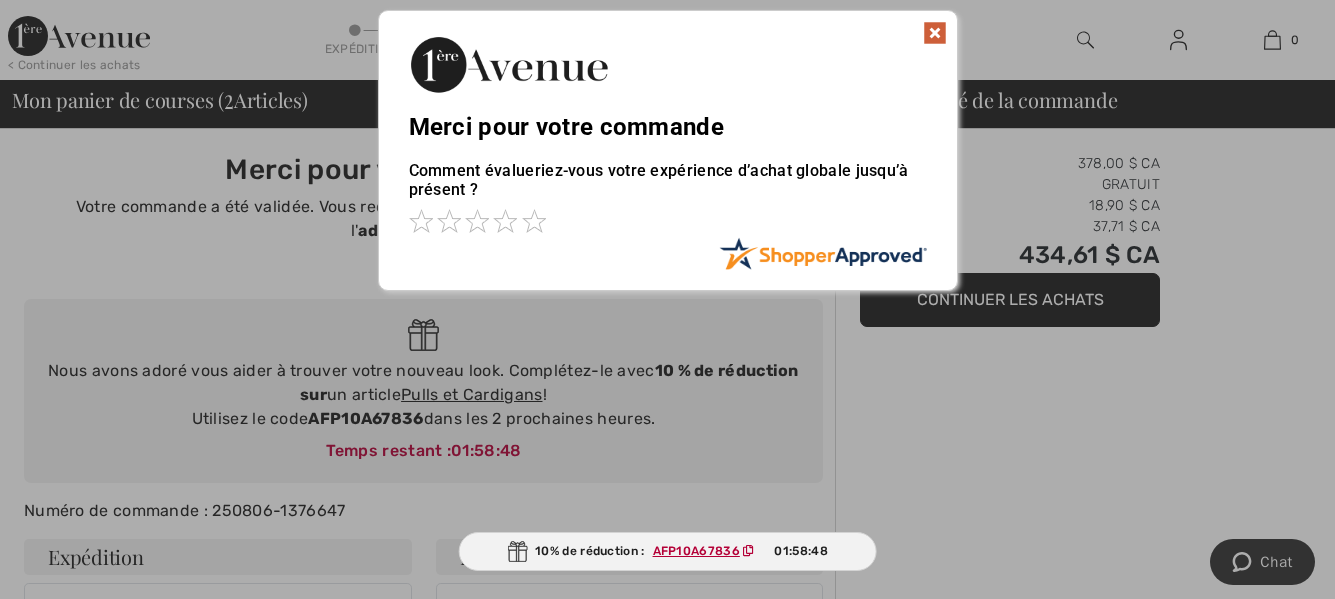 click at bounding box center [935, 33] 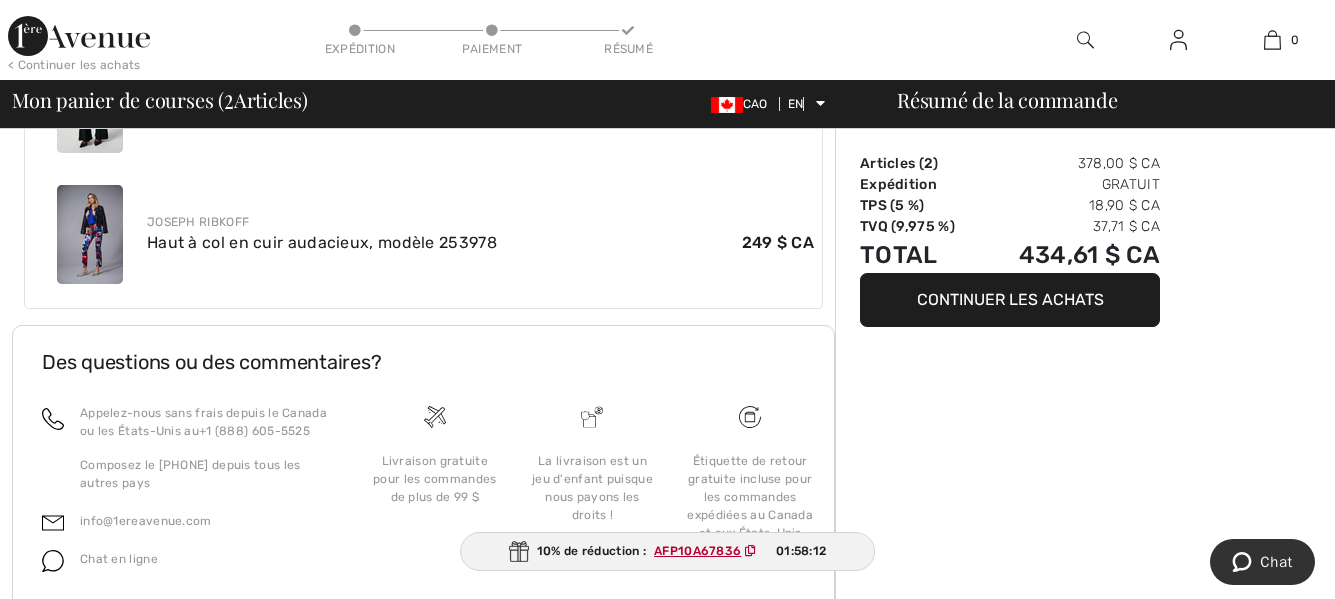 scroll, scrollTop: 951, scrollLeft: 0, axis: vertical 